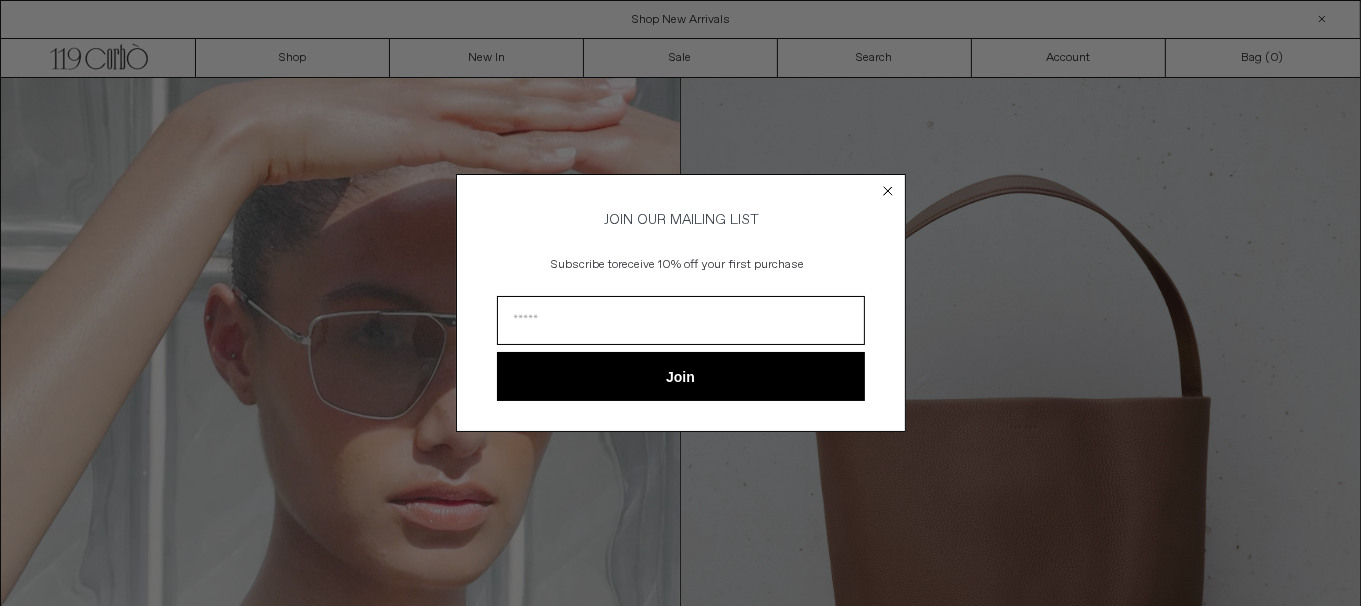 scroll, scrollTop: 0, scrollLeft: 0, axis: both 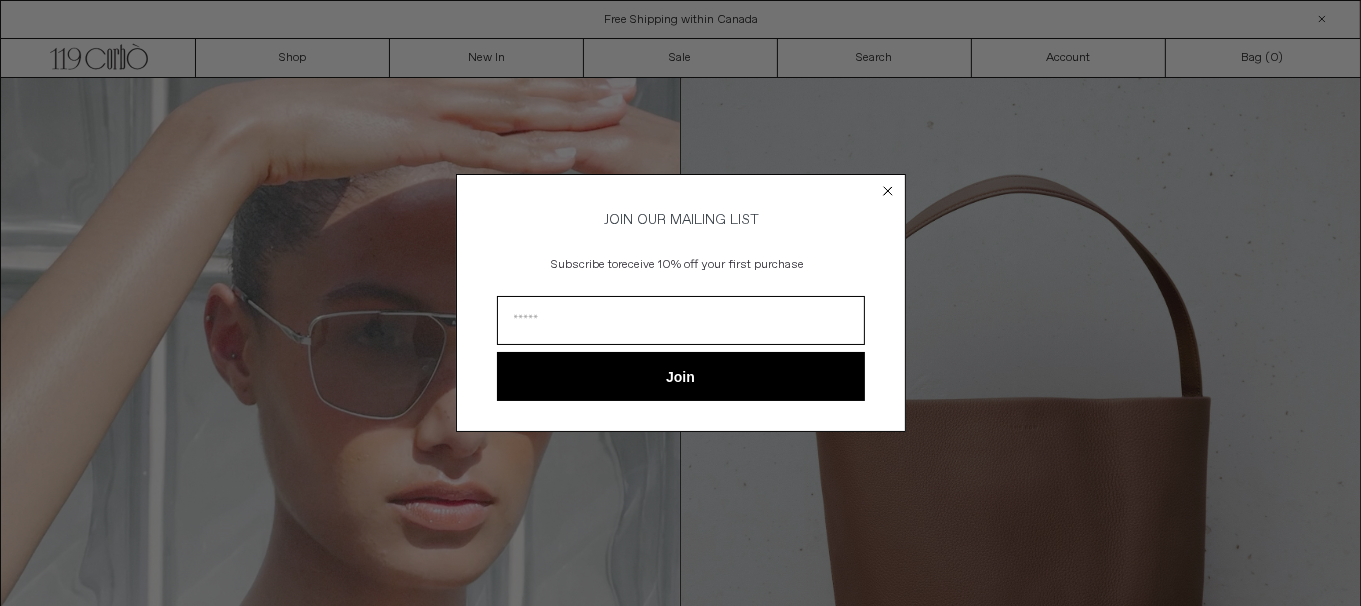 drag, startPoint x: 886, startPoint y: 184, endPoint x: 644, endPoint y: 134, distance: 247.11131 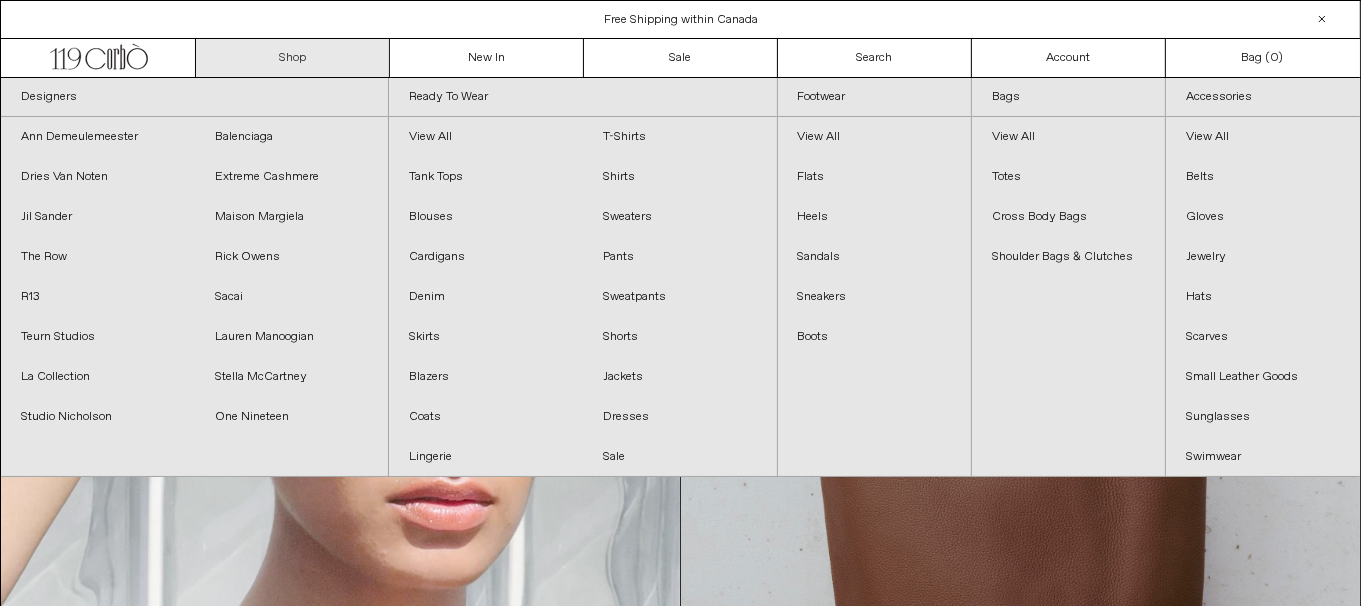 click on "Shop" at bounding box center (293, 58) 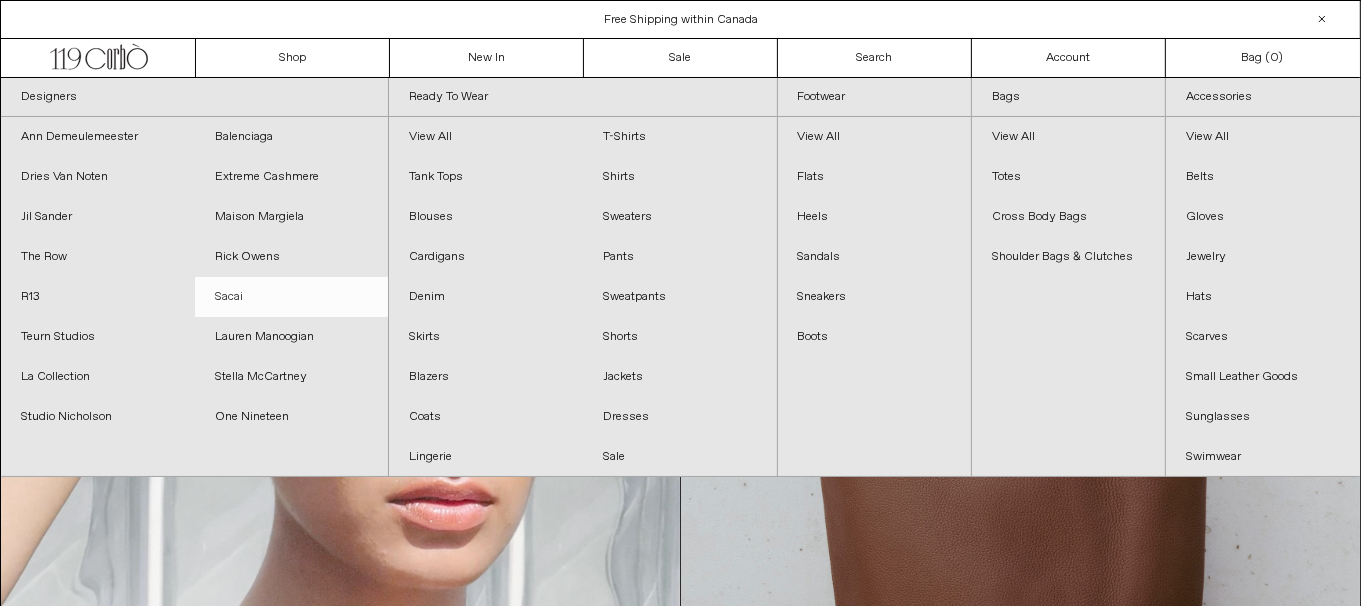 click on "Sacai" at bounding box center (292, 297) 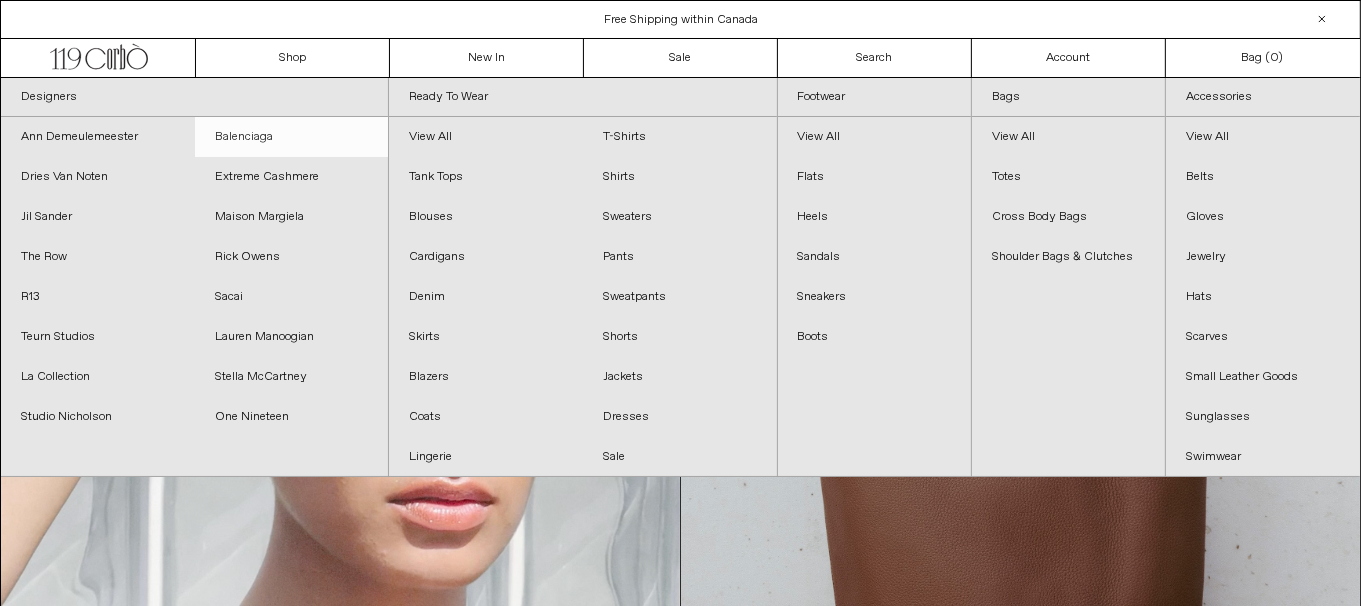 click on "Balenciaga" at bounding box center [292, 137] 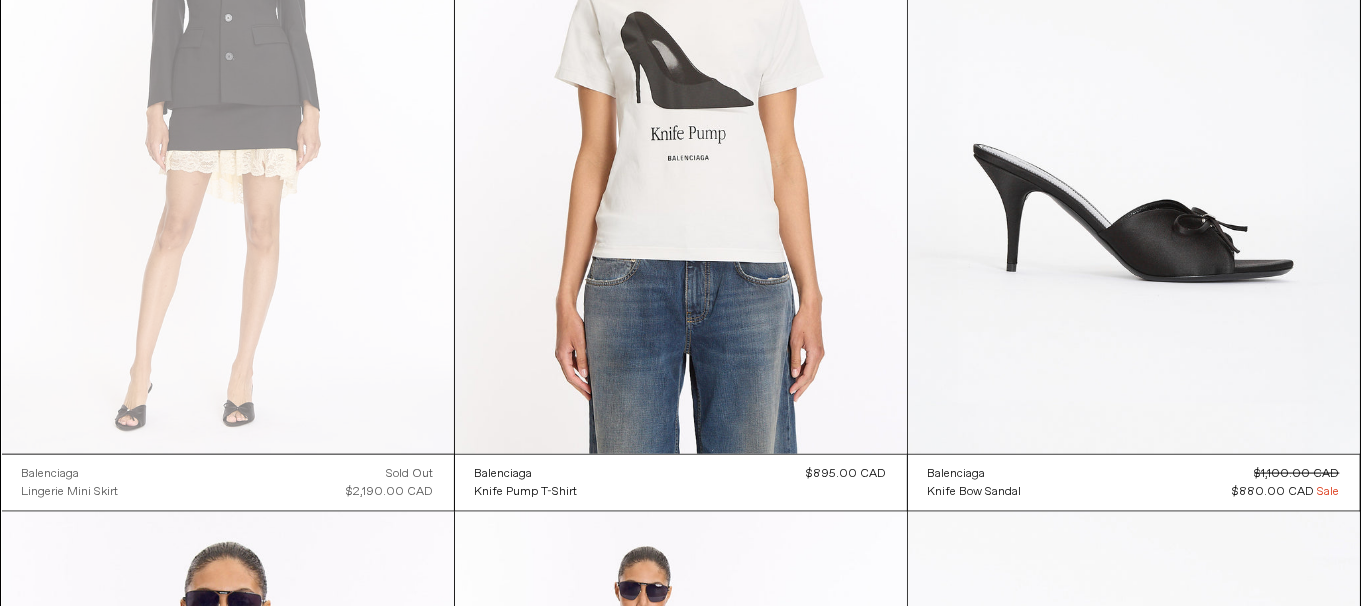 scroll, scrollTop: 2601, scrollLeft: 0, axis: vertical 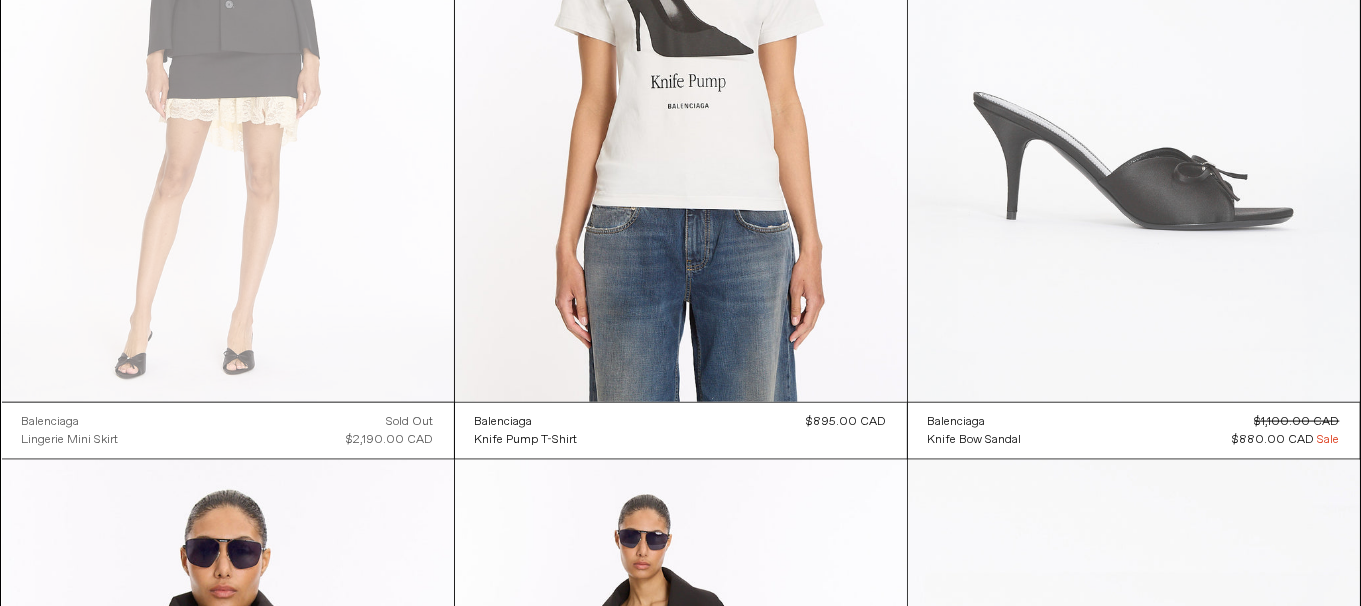 click at bounding box center (1134, 63) 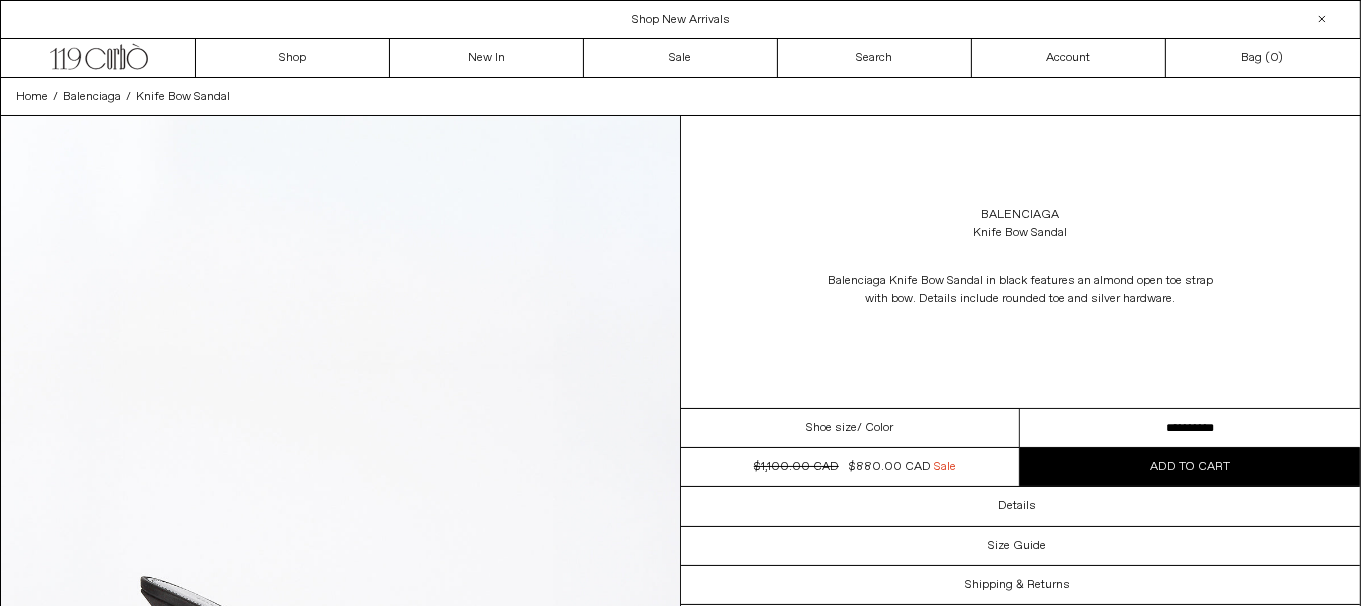 scroll, scrollTop: 0, scrollLeft: 0, axis: both 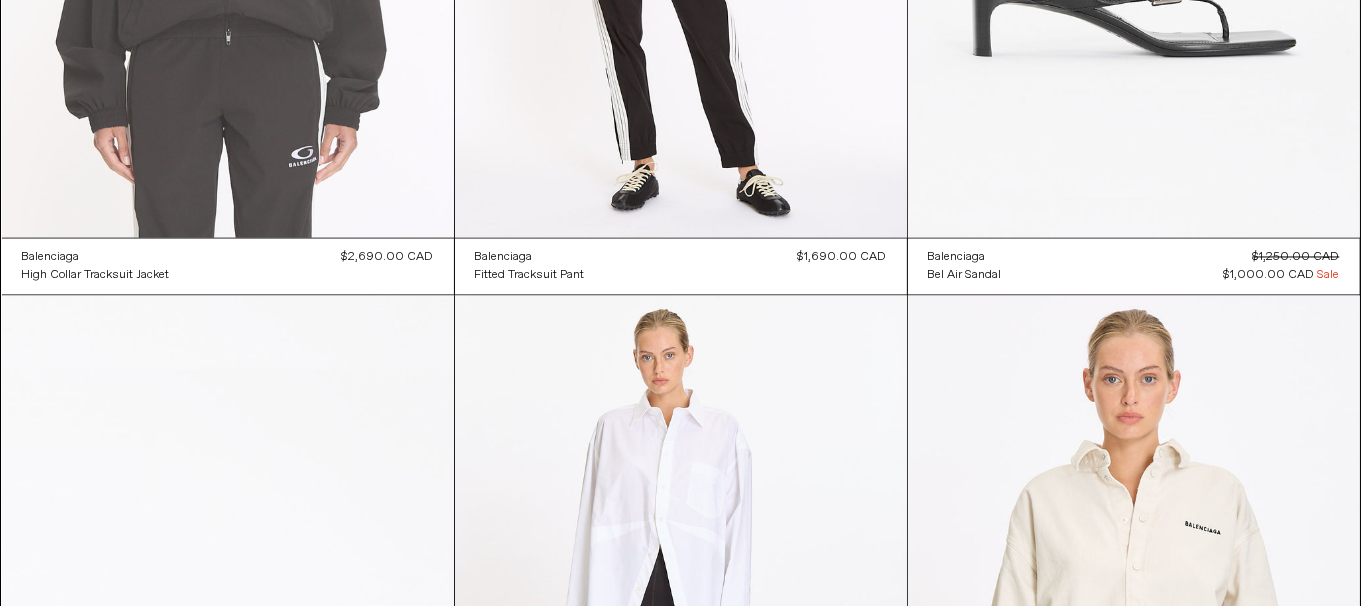 click at bounding box center [228, -101] 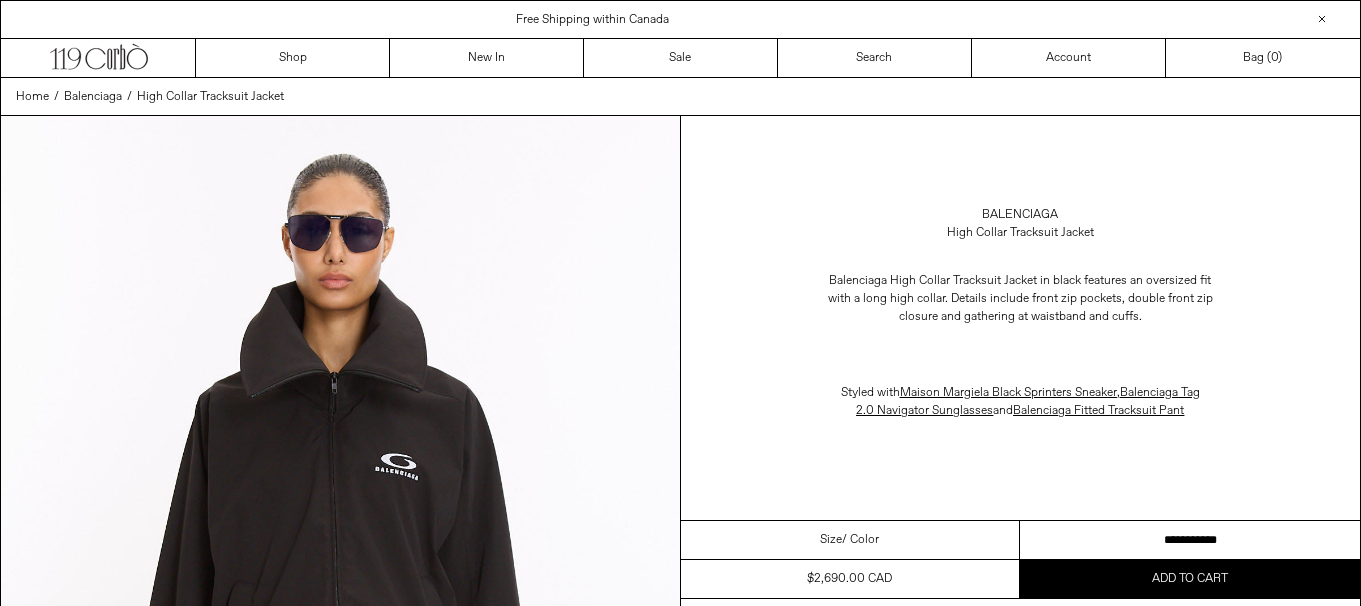 scroll, scrollTop: 0, scrollLeft: 0, axis: both 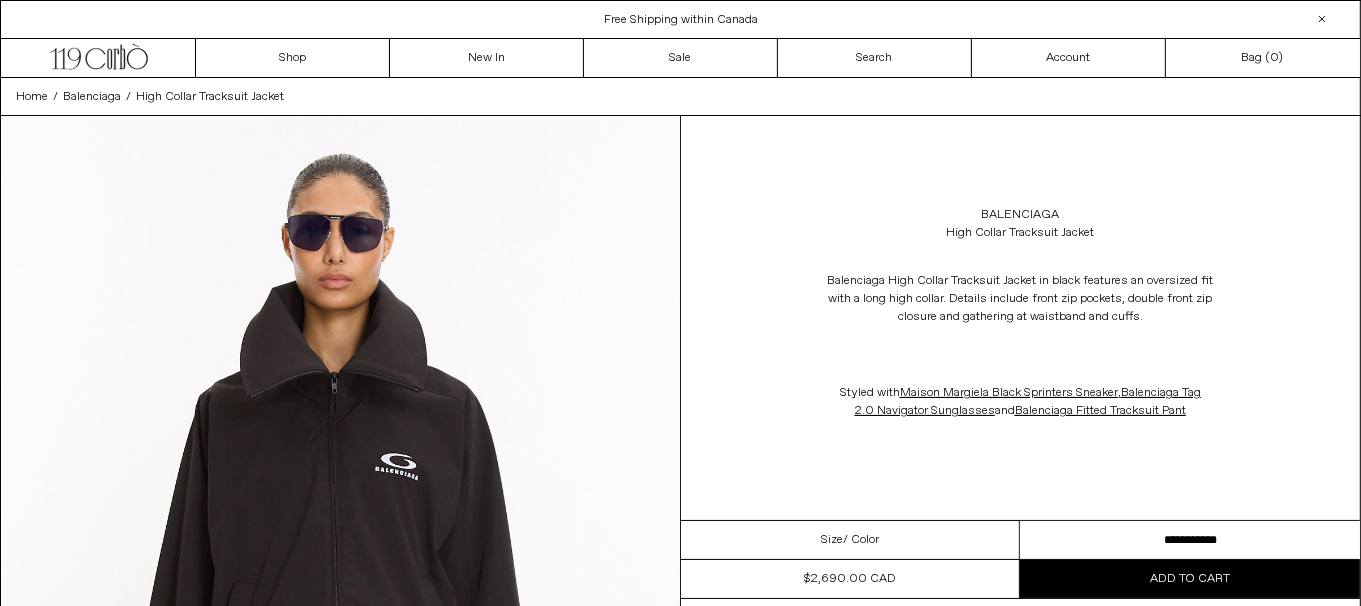 click on "**********" at bounding box center (1190, 540) 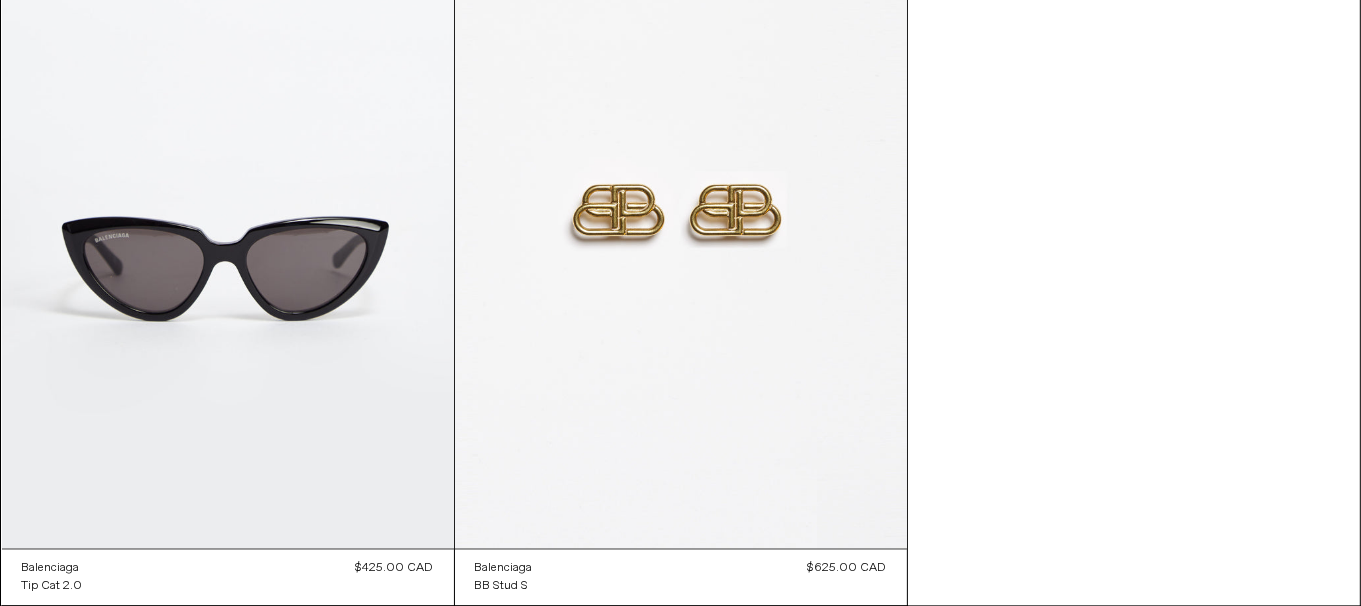 scroll, scrollTop: 18010, scrollLeft: 0, axis: vertical 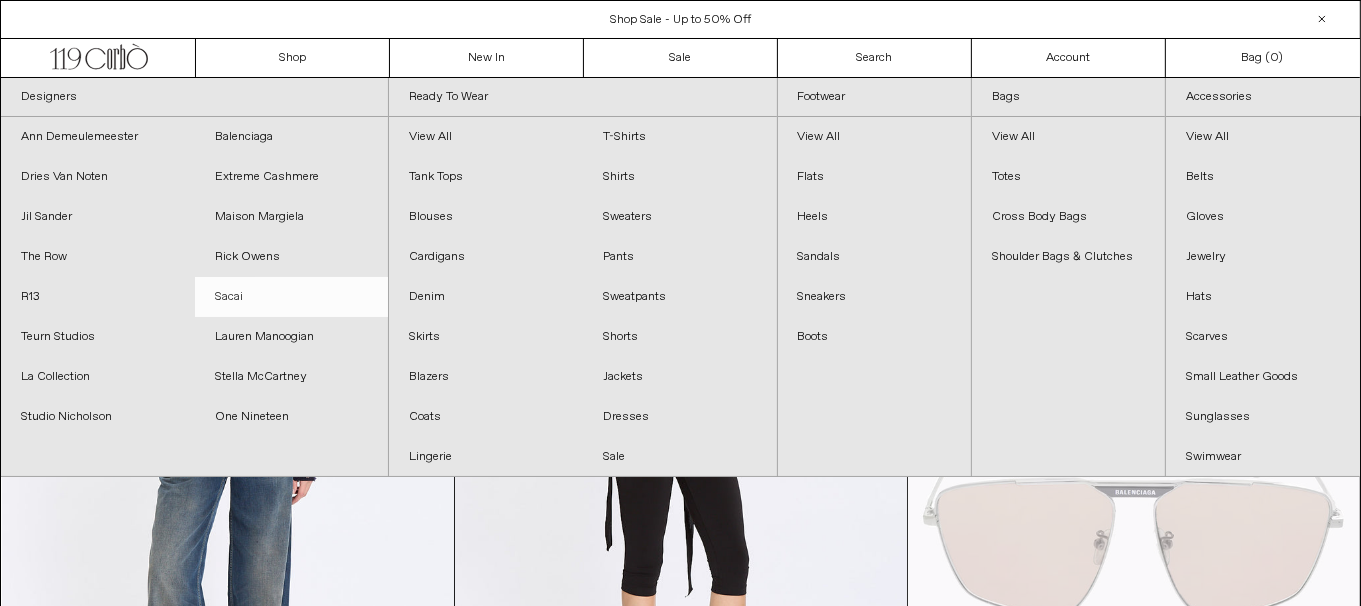 click on "Sacai" at bounding box center [292, 297] 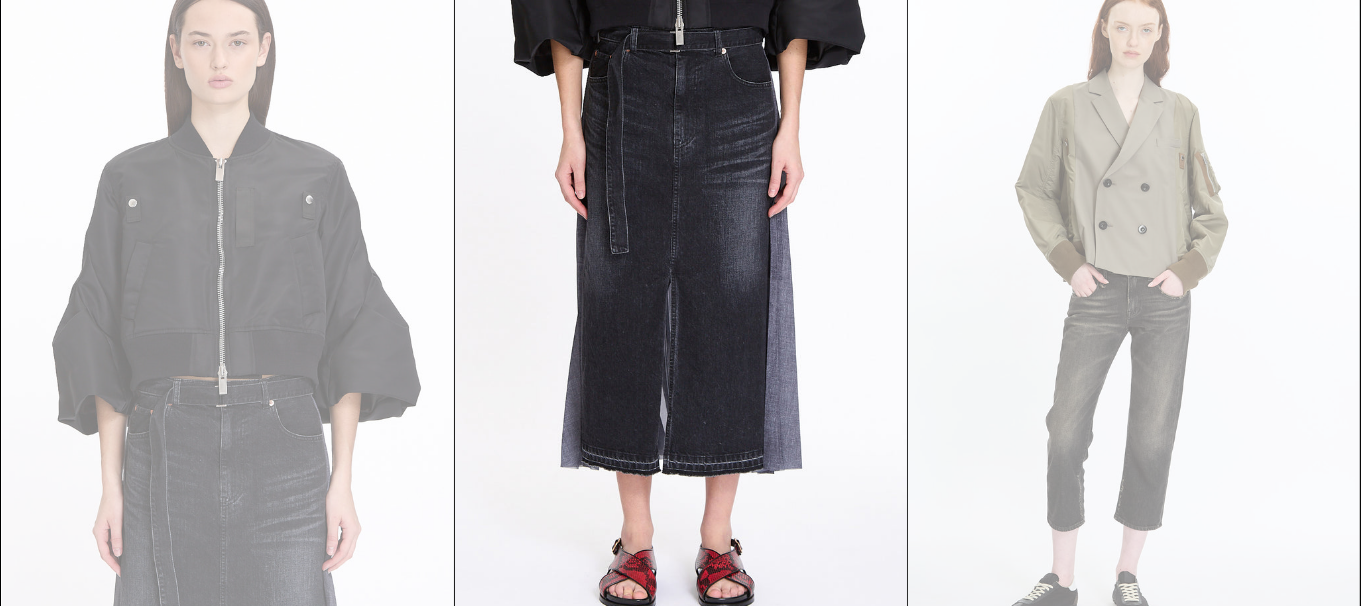 scroll, scrollTop: 2400, scrollLeft: 0, axis: vertical 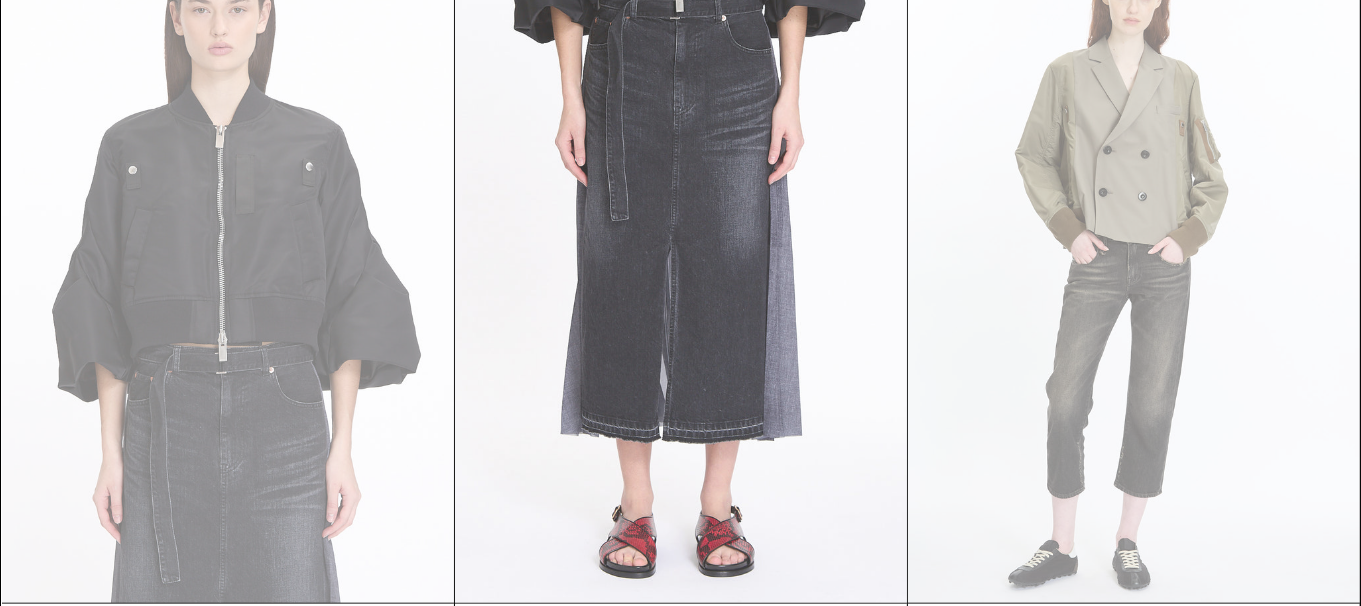 click at bounding box center (681, 264) 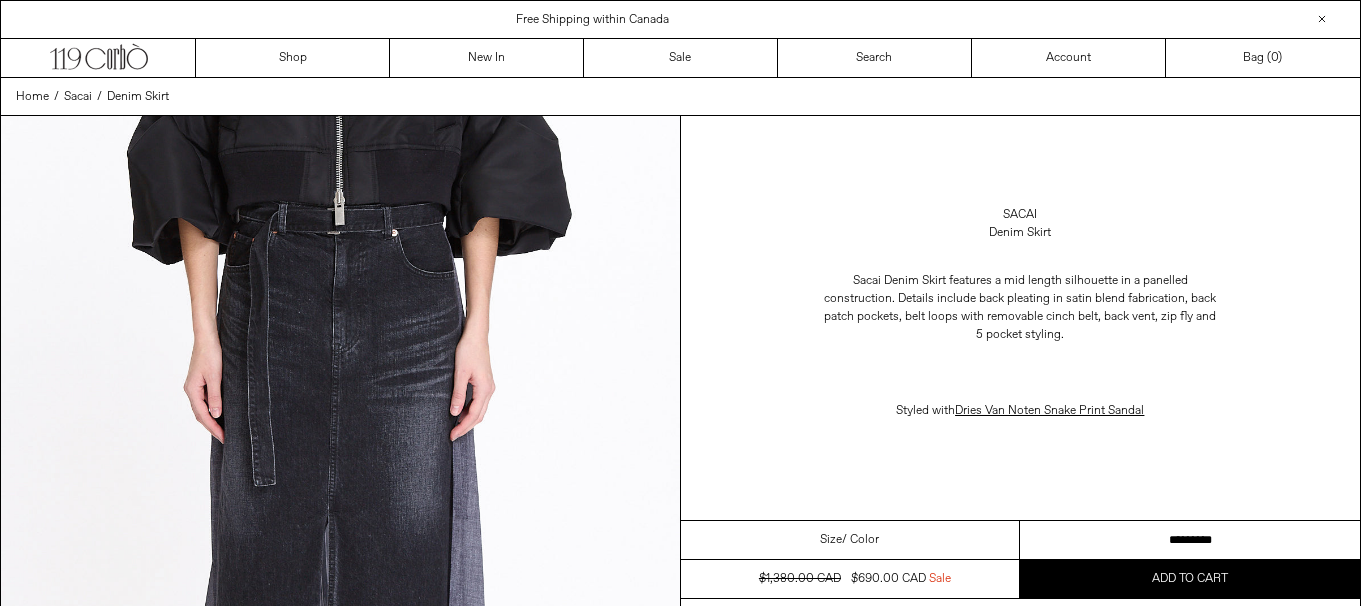 scroll, scrollTop: 0, scrollLeft: 0, axis: both 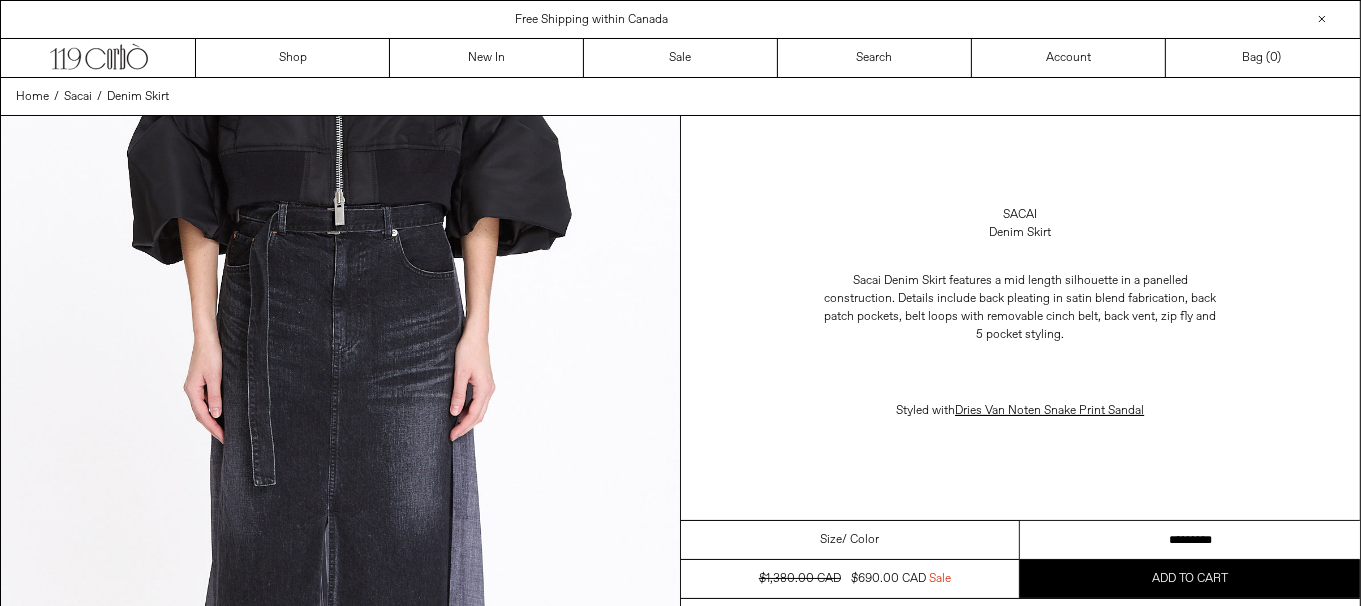 drag, startPoint x: 1217, startPoint y: 525, endPoint x: 1250, endPoint y: 525, distance: 33 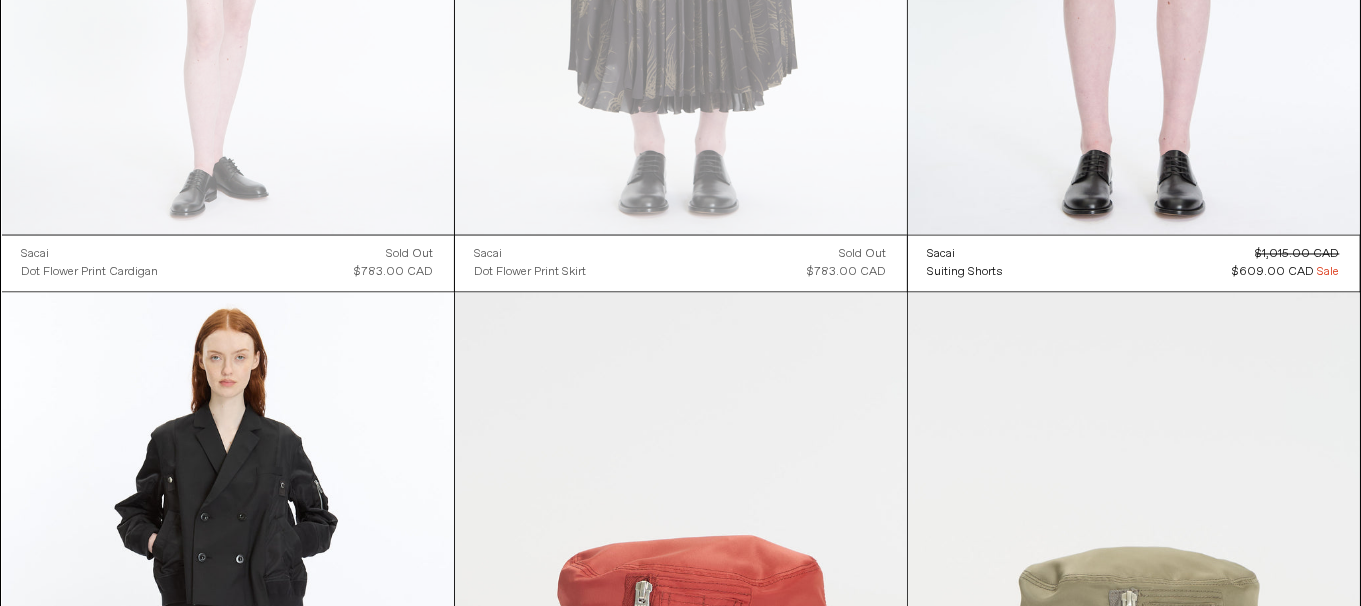 scroll, scrollTop: 3600, scrollLeft: 0, axis: vertical 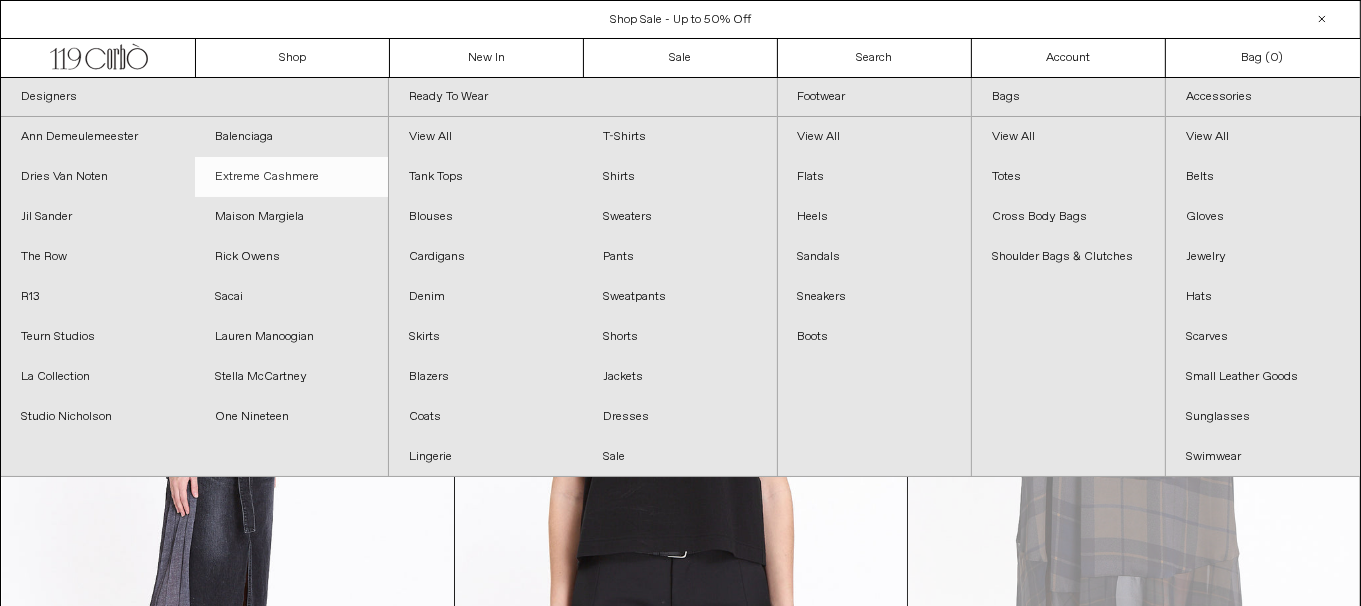 click on "Extreme Cashmere" at bounding box center [292, 177] 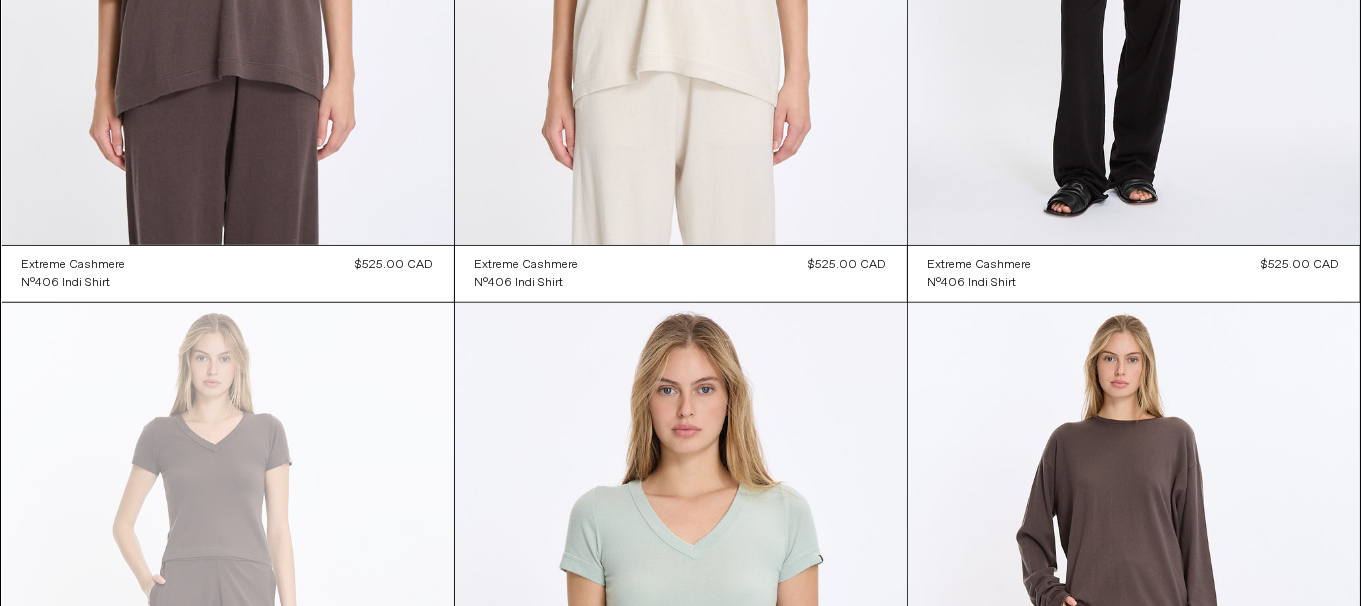 scroll, scrollTop: 1599, scrollLeft: 0, axis: vertical 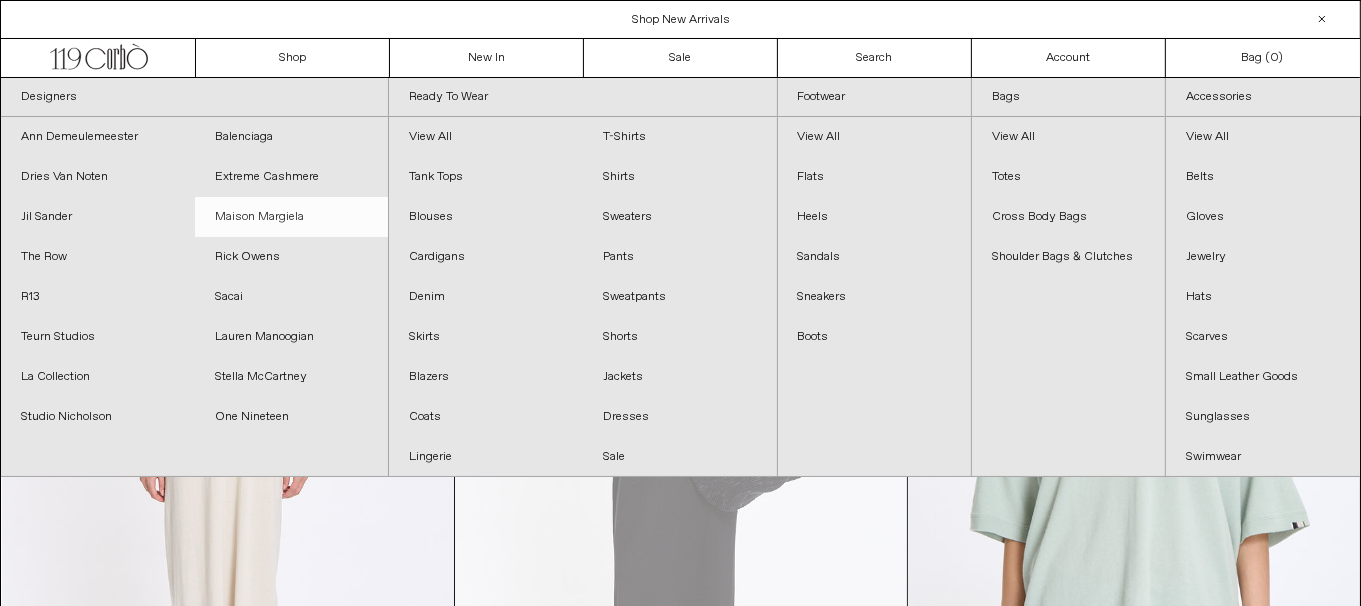 click on "Maison Margiela" at bounding box center (292, 217) 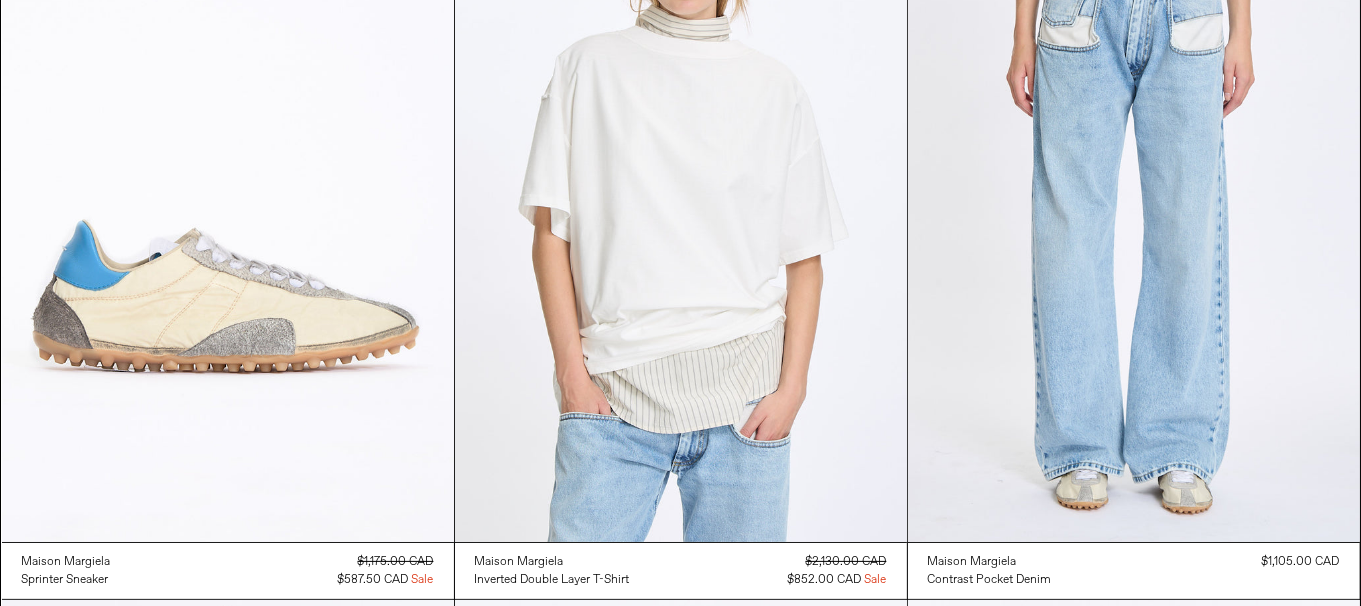 scroll, scrollTop: 500, scrollLeft: 0, axis: vertical 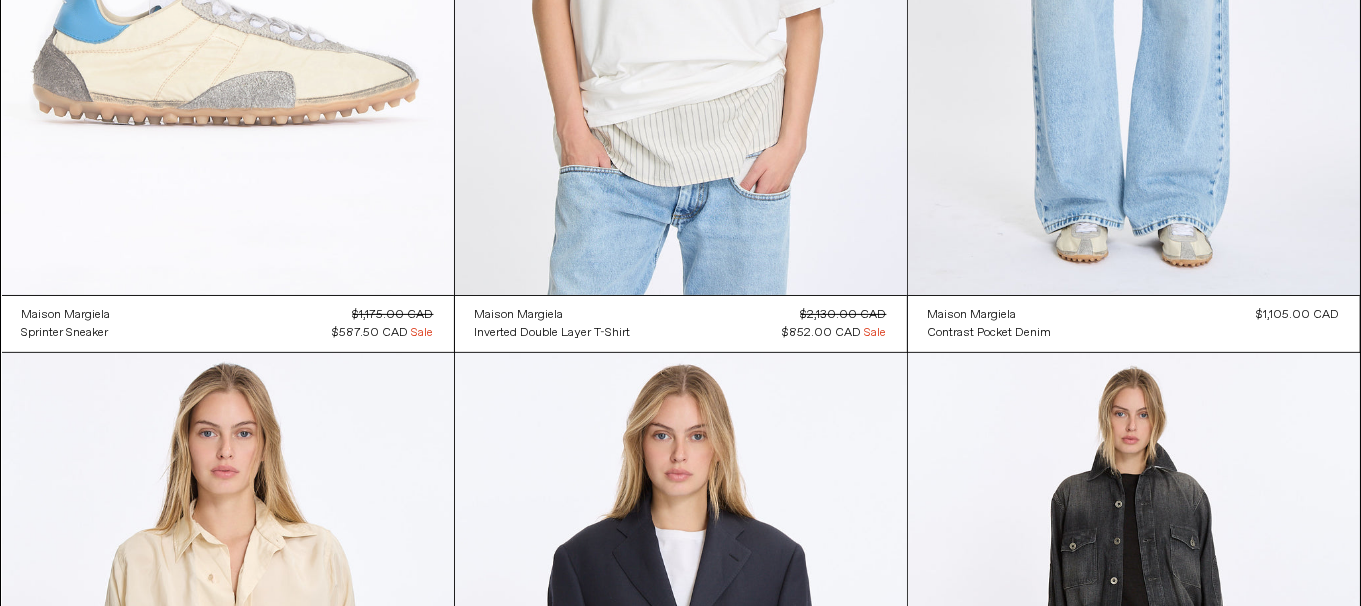 click at bounding box center (228, -44) 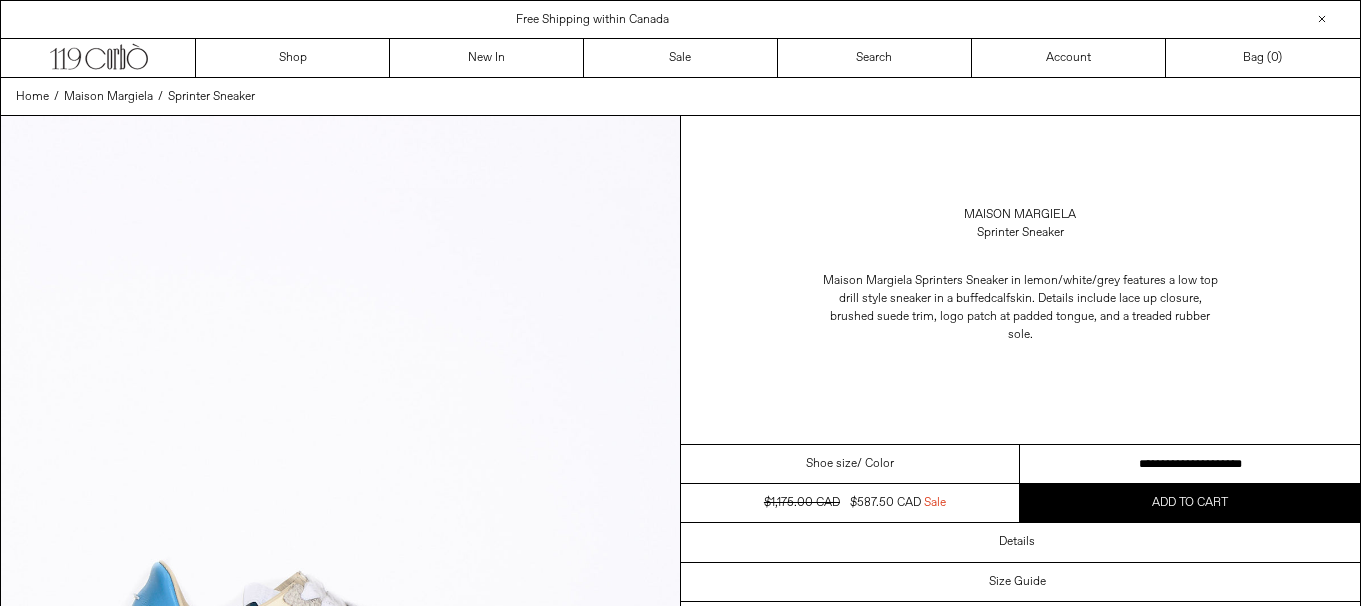 scroll, scrollTop: 0, scrollLeft: 0, axis: both 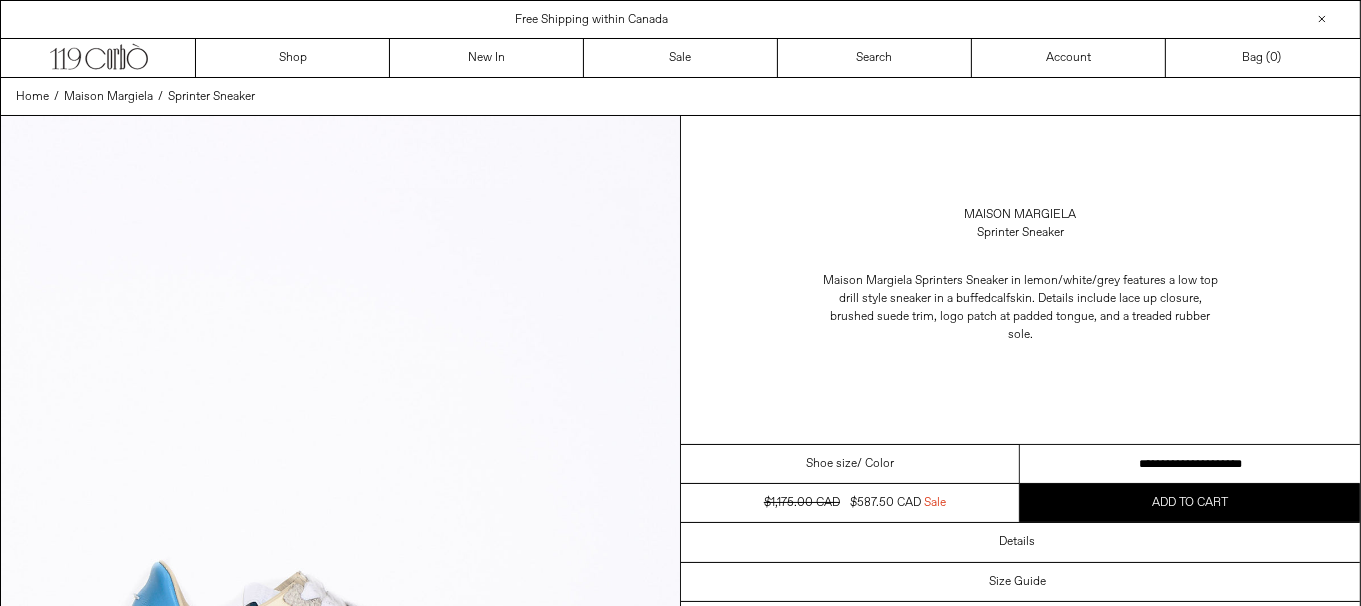 drag, startPoint x: 0, startPoint y: 0, endPoint x: 1328, endPoint y: 467, distance: 1407.7191 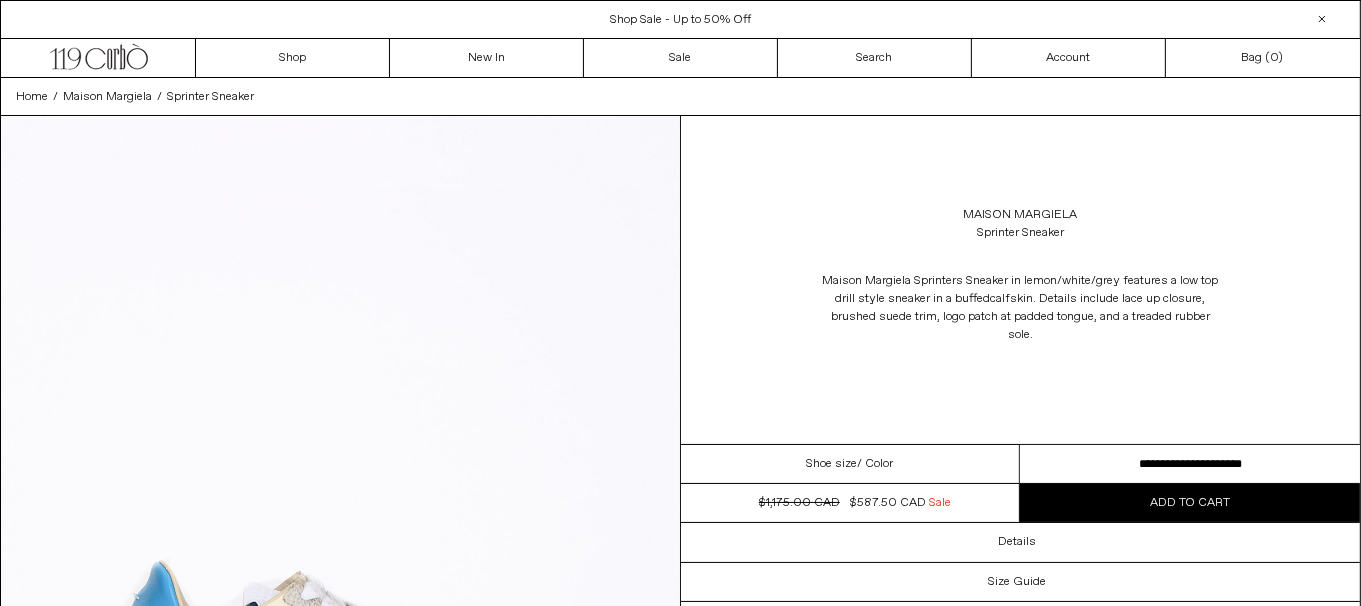 scroll, scrollTop: 300, scrollLeft: 0, axis: vertical 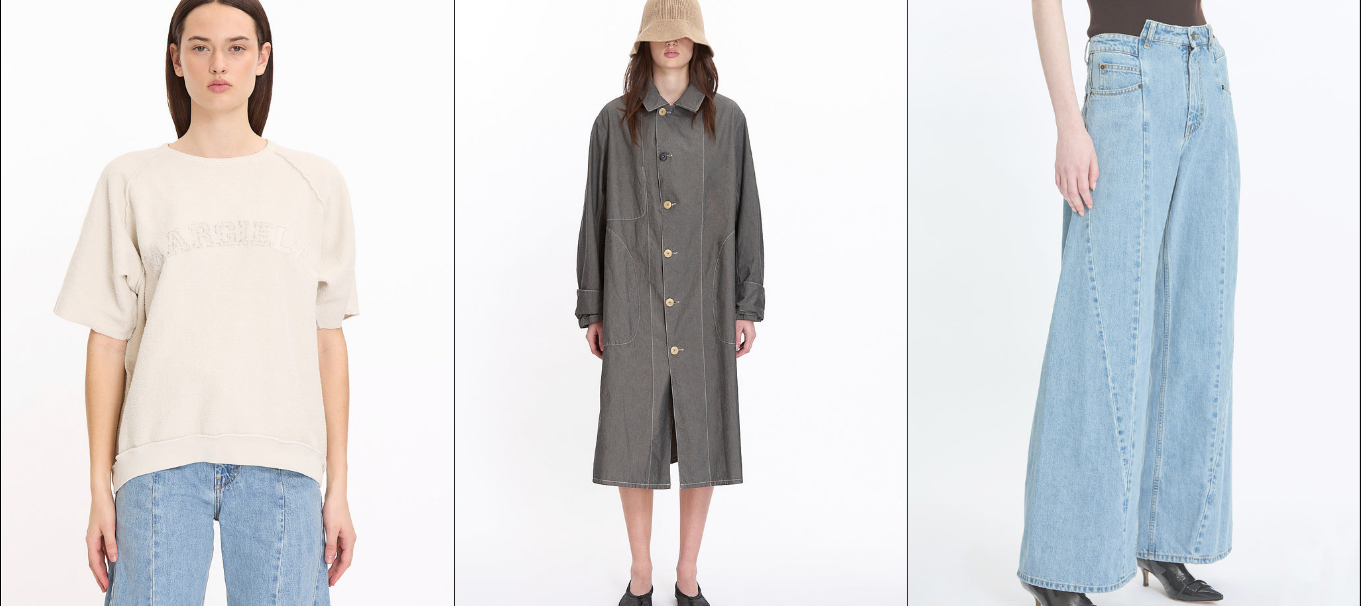 click at bounding box center [1134, 305] 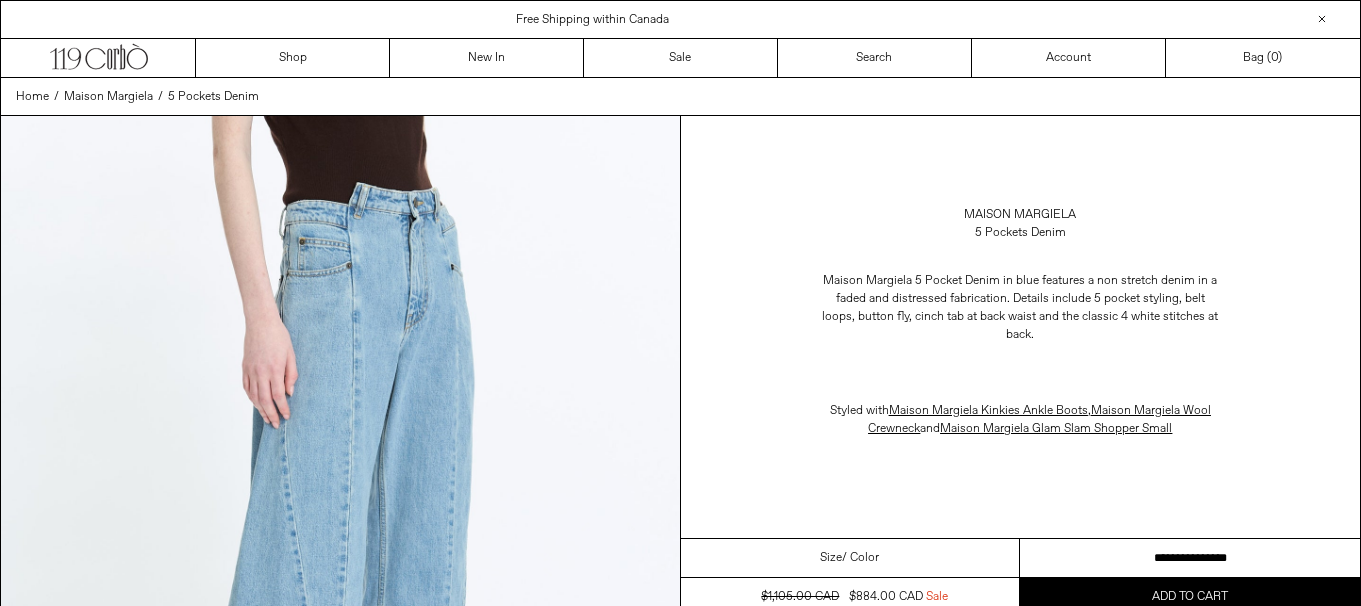 scroll, scrollTop: 0, scrollLeft: 0, axis: both 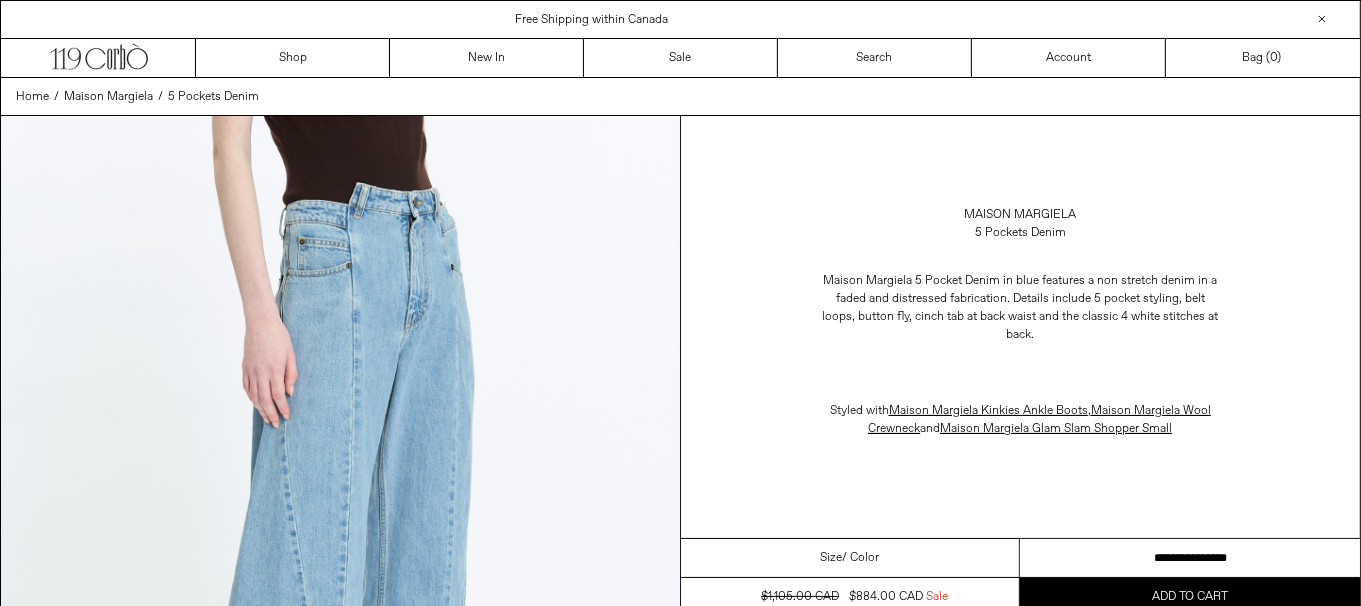 click on "**********" at bounding box center (1190, 558) 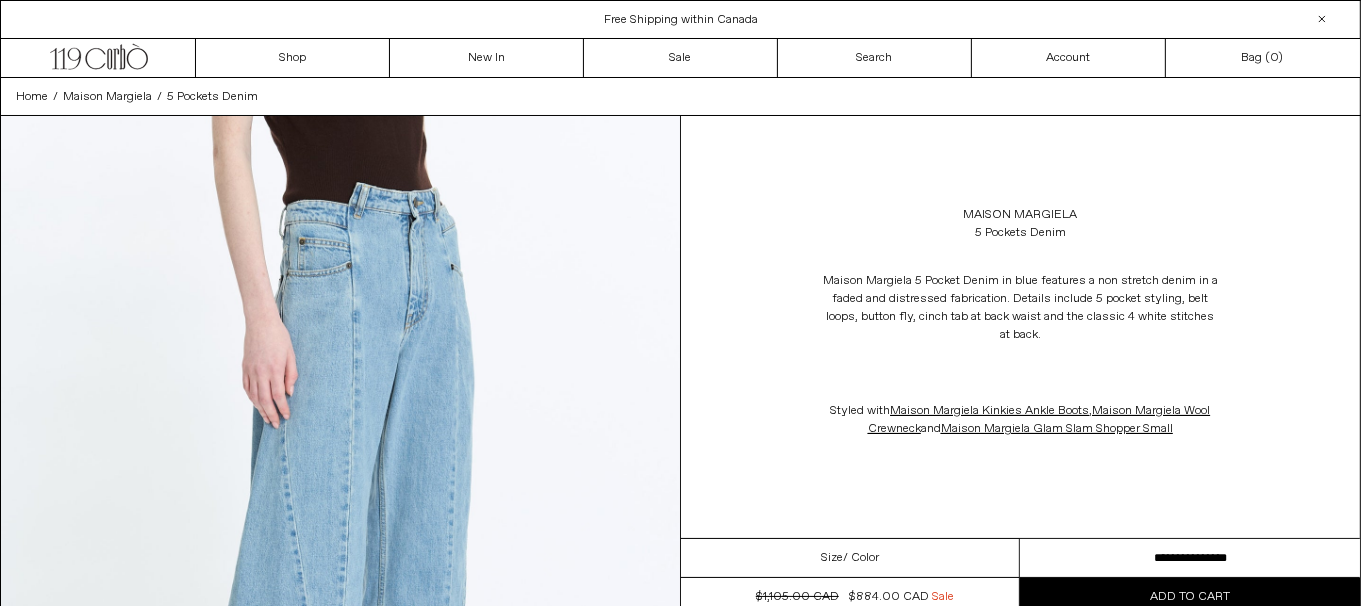 scroll, scrollTop: 0, scrollLeft: 0, axis: both 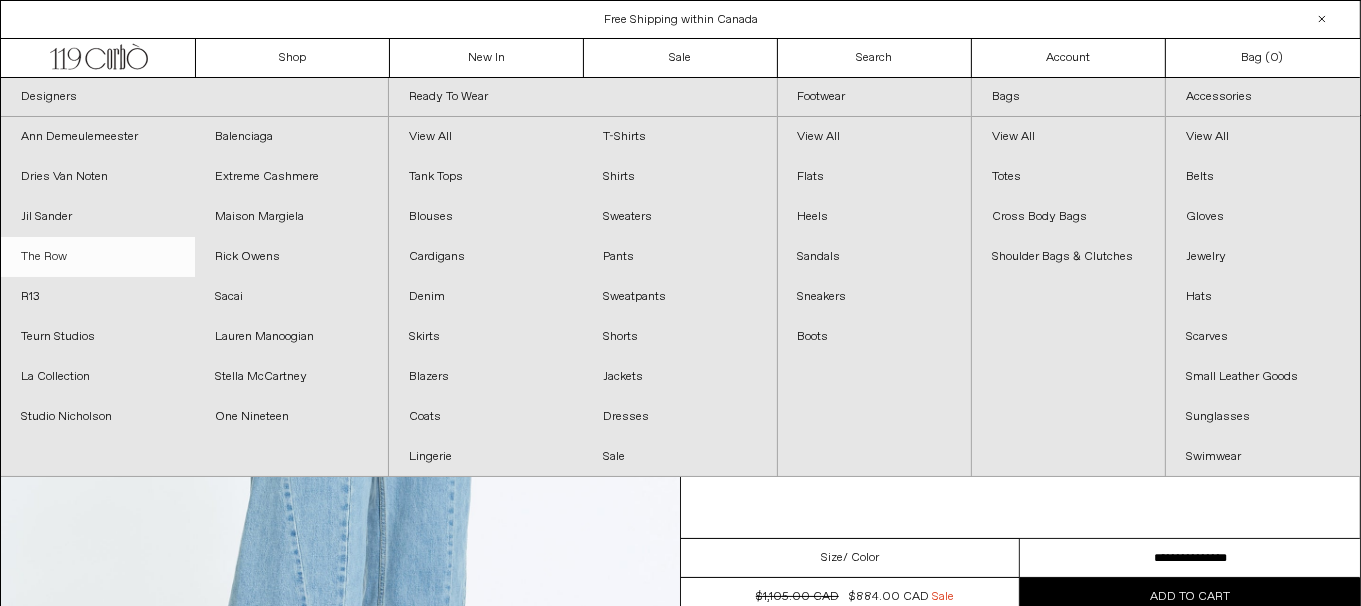 click on "The Row" at bounding box center [98, 257] 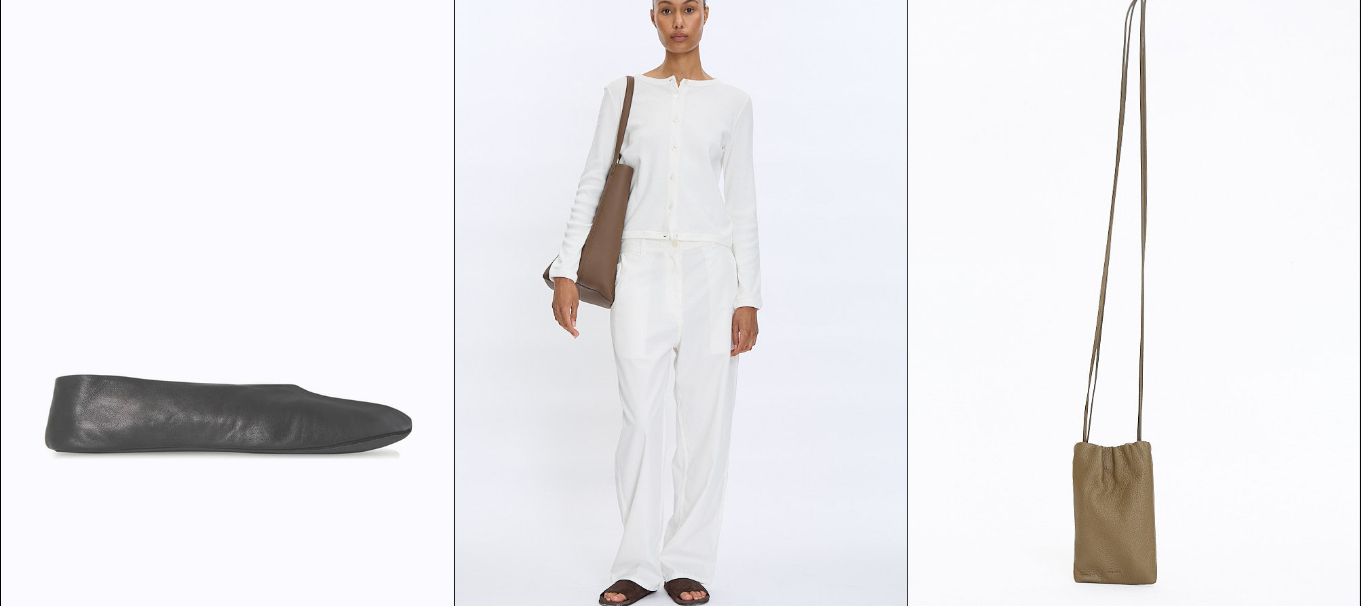 scroll, scrollTop: 0, scrollLeft: 0, axis: both 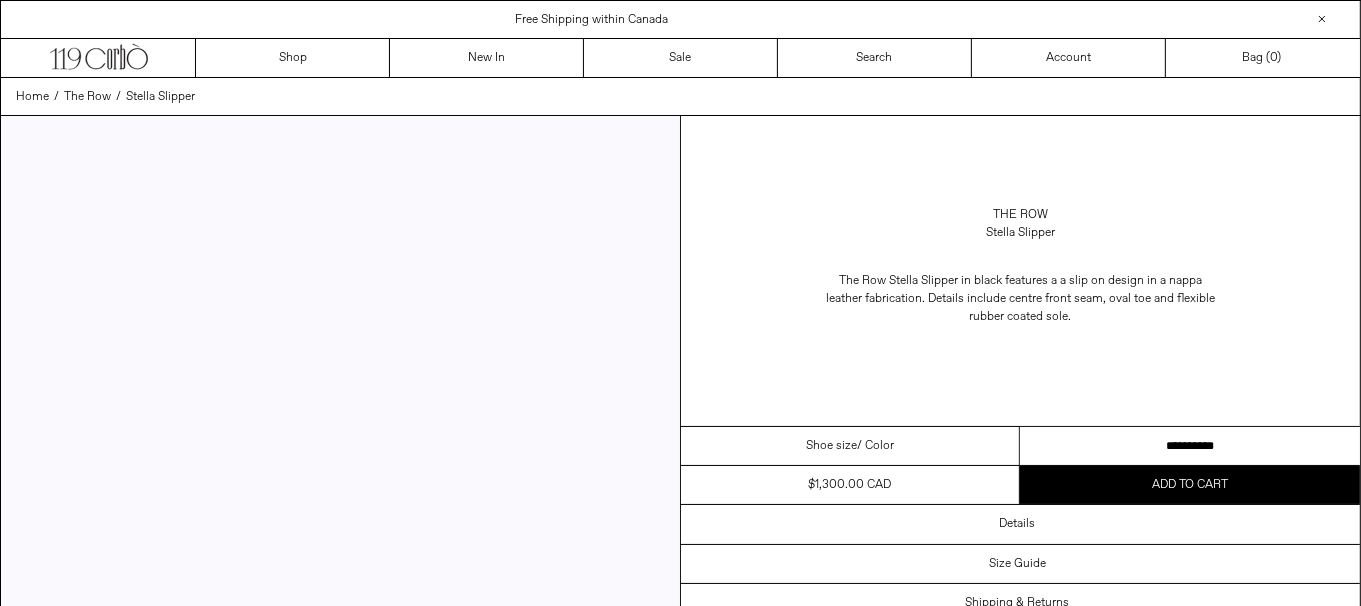 click on "**********" at bounding box center [1190, 446] 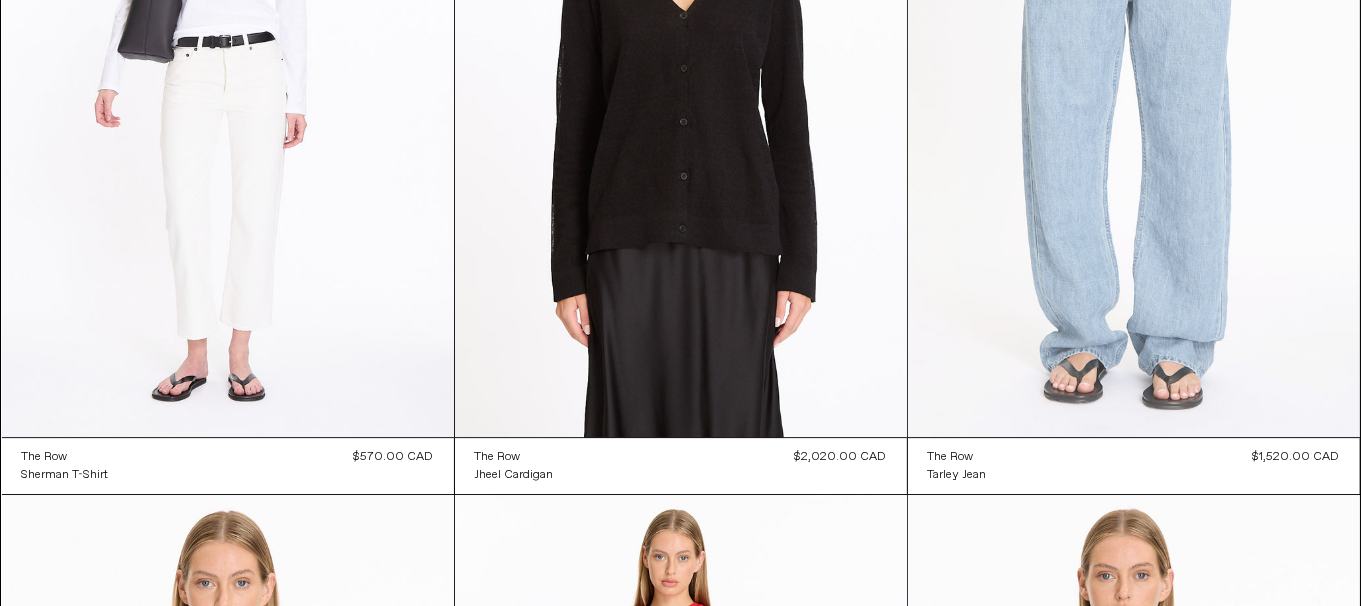 scroll, scrollTop: 12799, scrollLeft: 0, axis: vertical 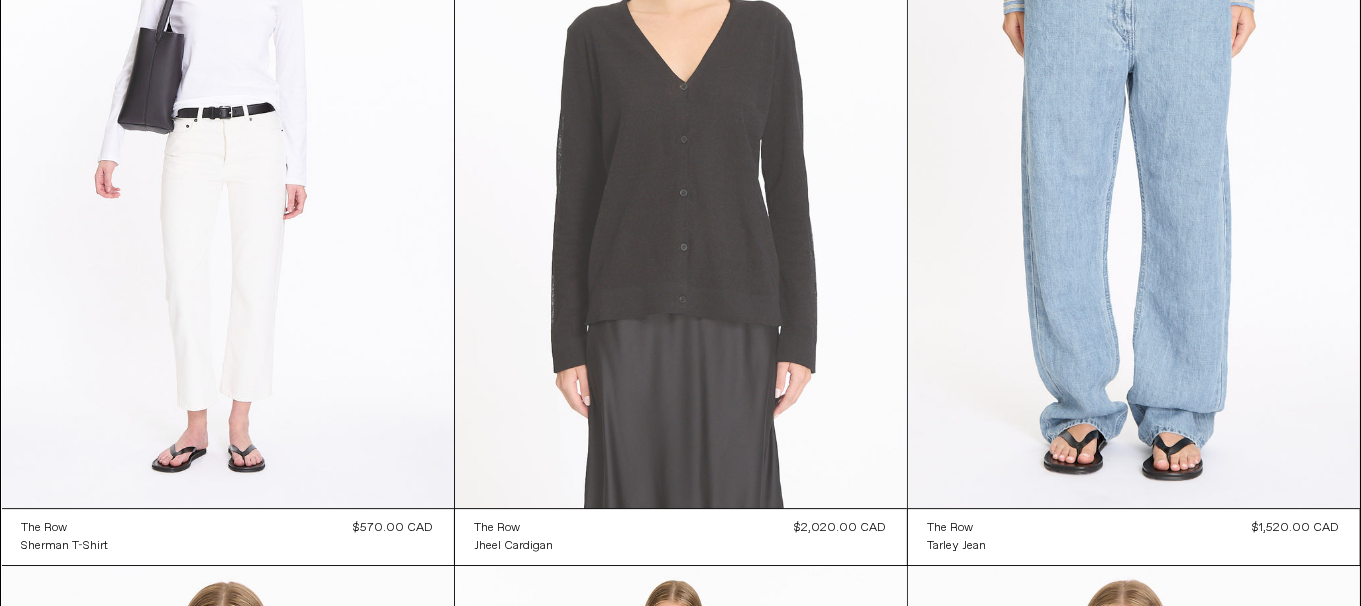 click at bounding box center [681, 169] 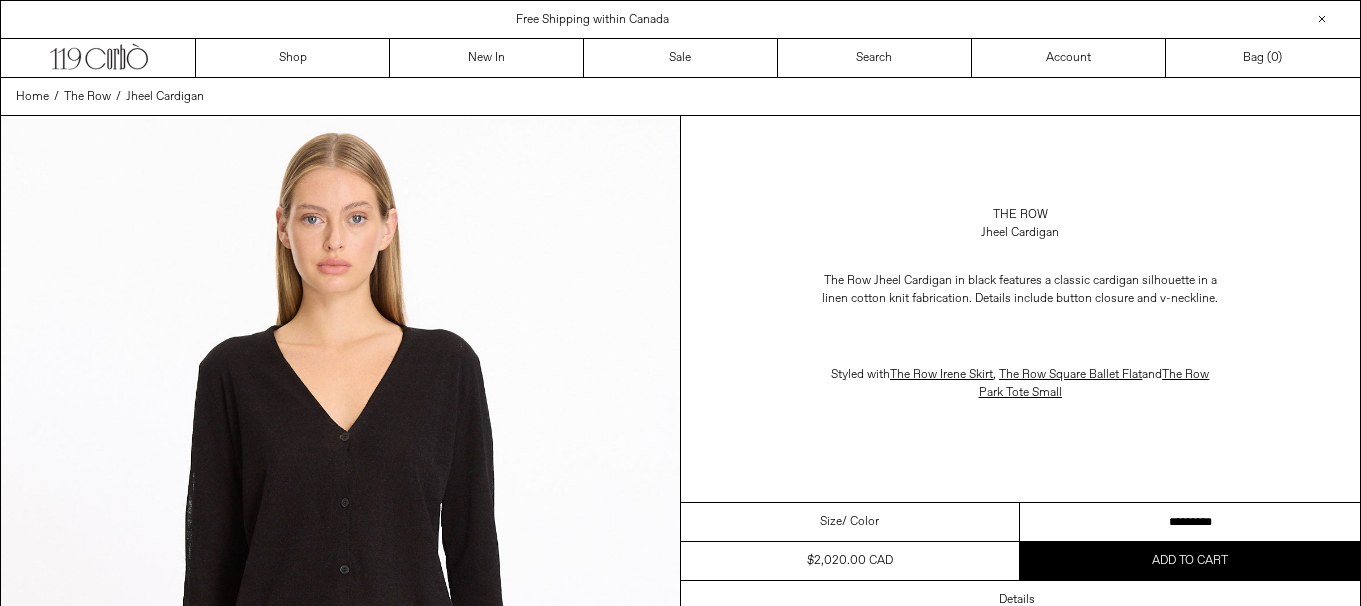 scroll, scrollTop: 0, scrollLeft: 0, axis: both 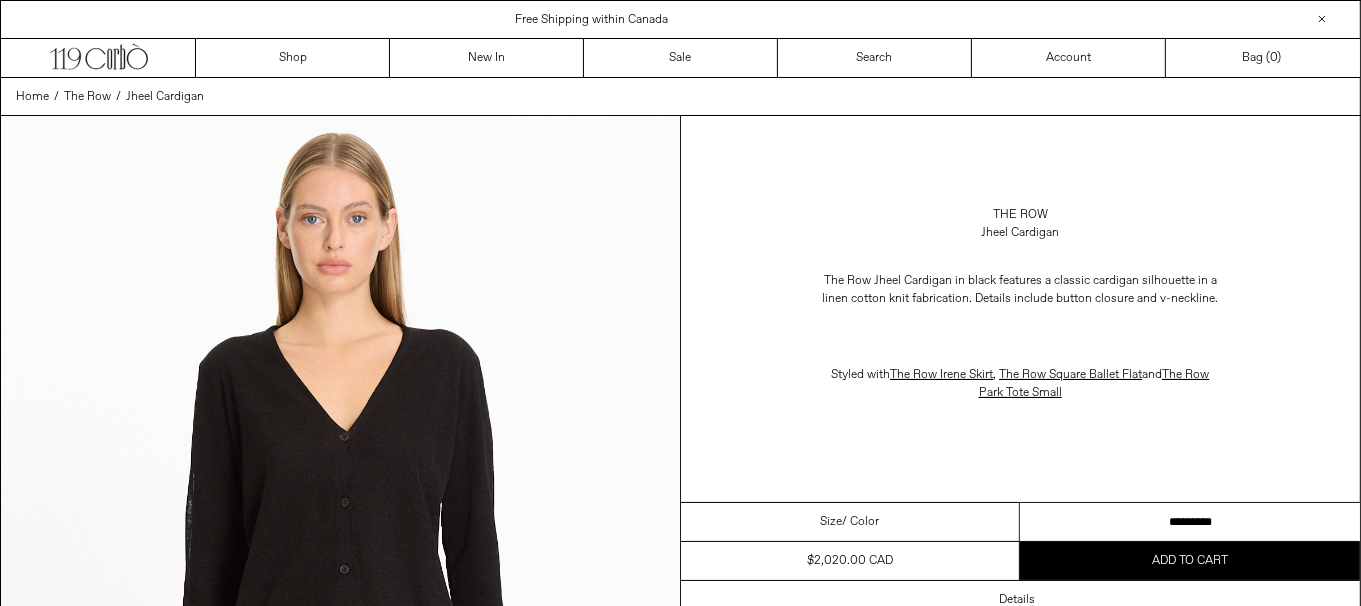 drag, startPoint x: 1205, startPoint y: 513, endPoint x: 1374, endPoint y: 515, distance: 169.01184 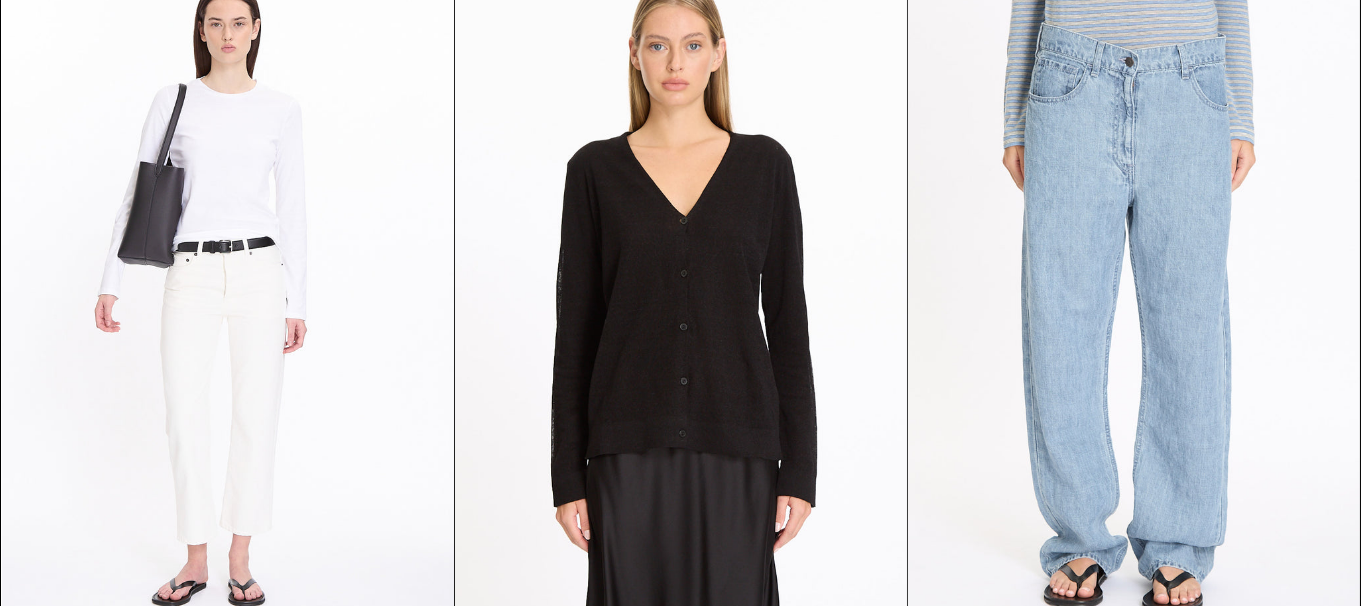 scroll, scrollTop: 12915, scrollLeft: 0, axis: vertical 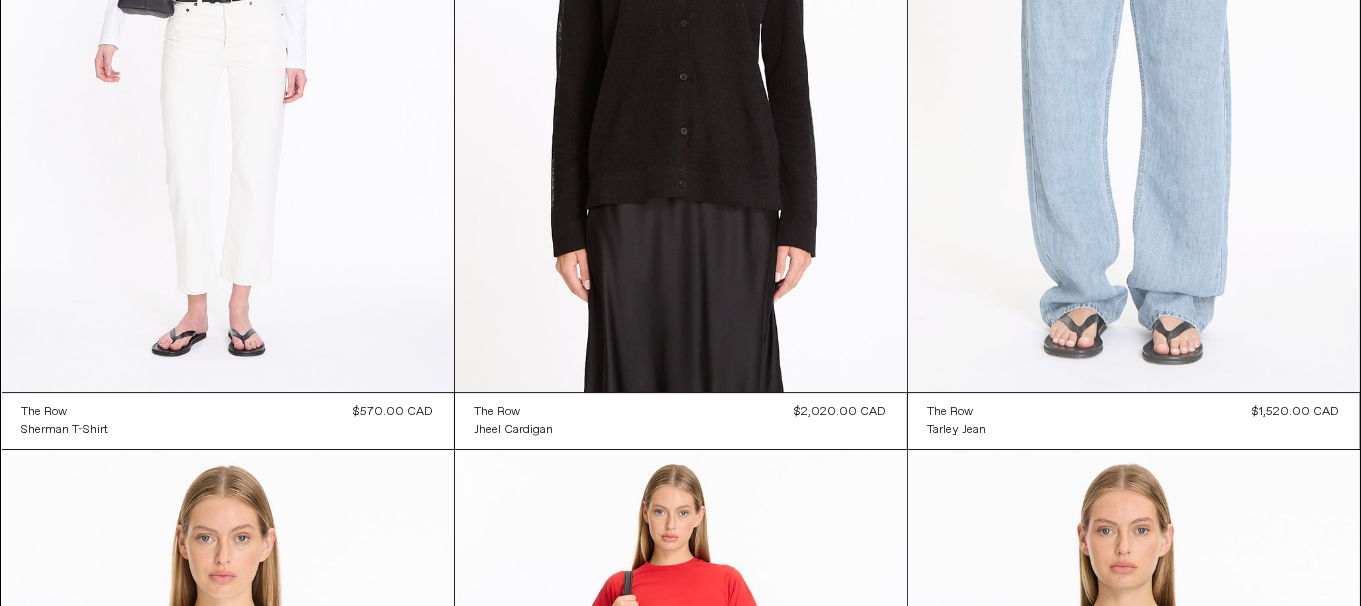 click at bounding box center (1134, 53) 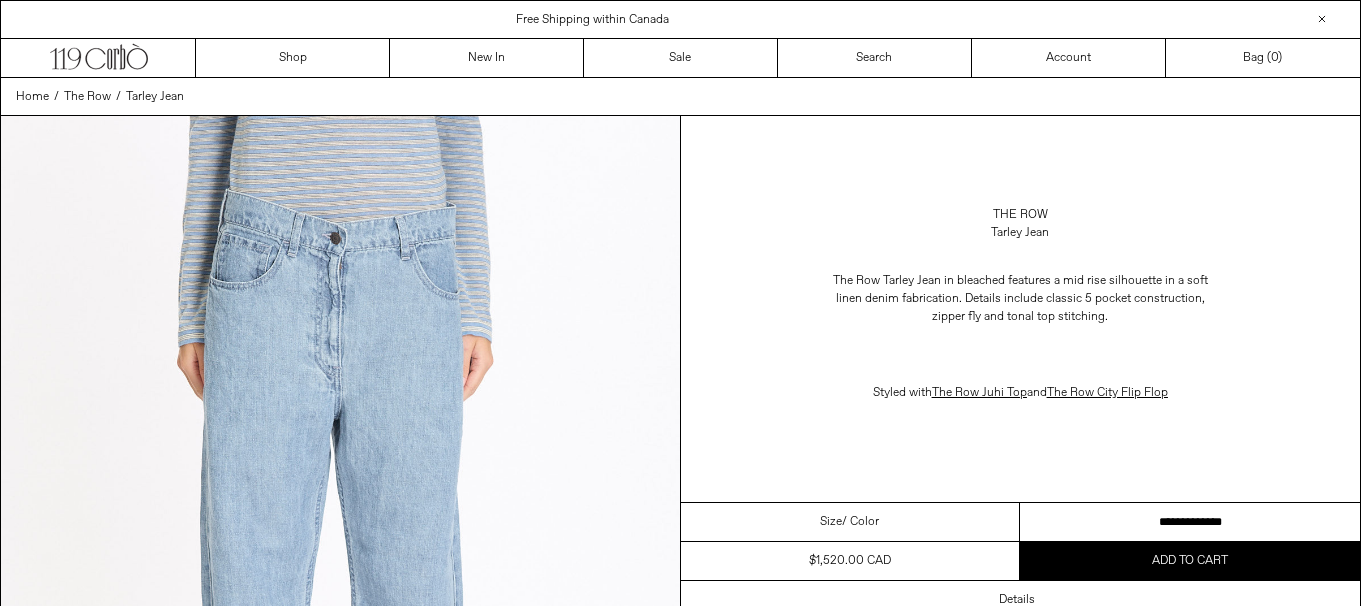 scroll, scrollTop: 0, scrollLeft: 0, axis: both 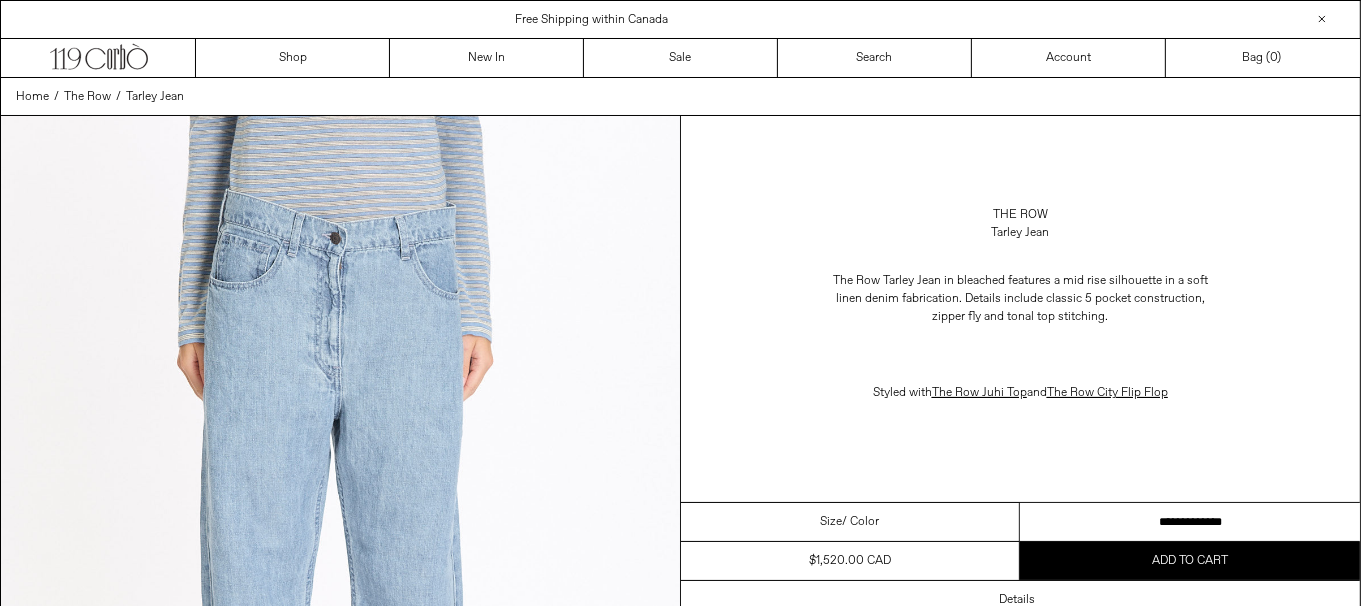 click on "**********" at bounding box center (1190, 522) 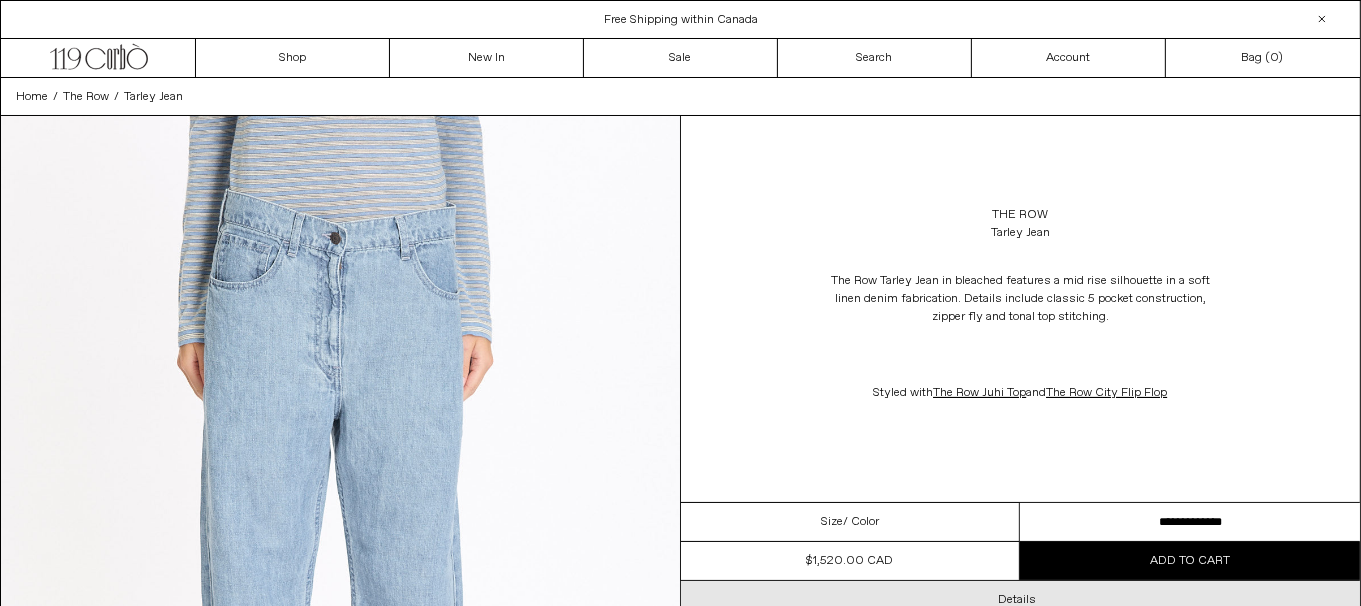 scroll, scrollTop: 0, scrollLeft: 0, axis: both 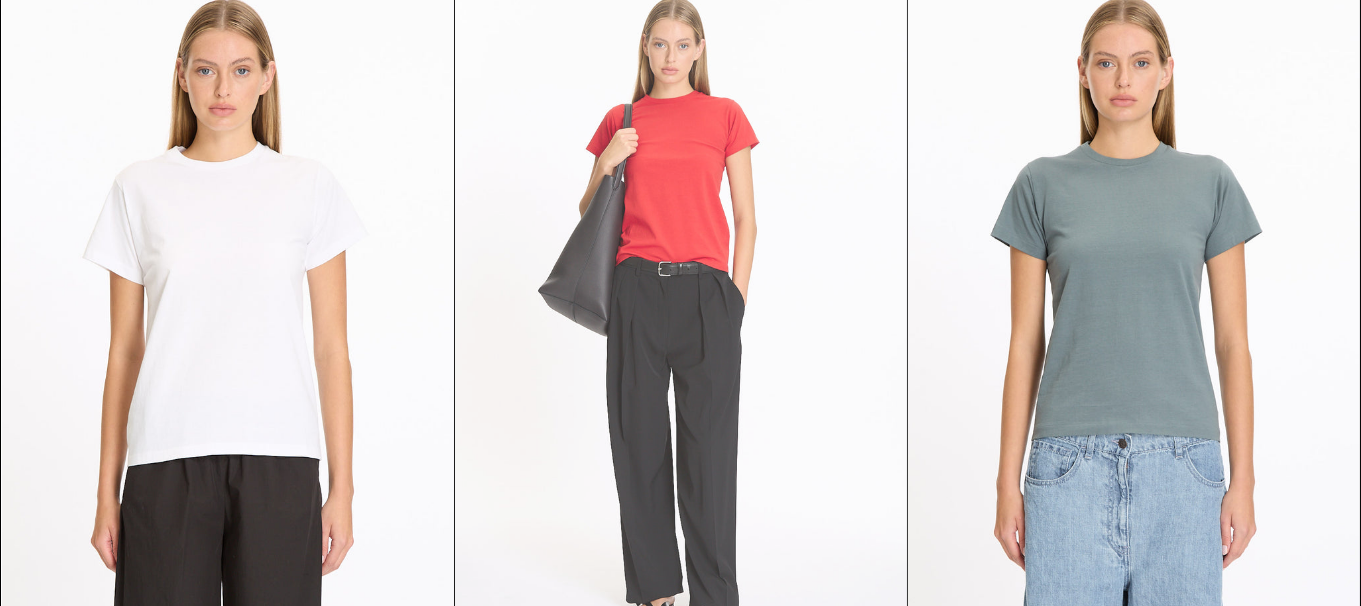 click at bounding box center [681, 322] 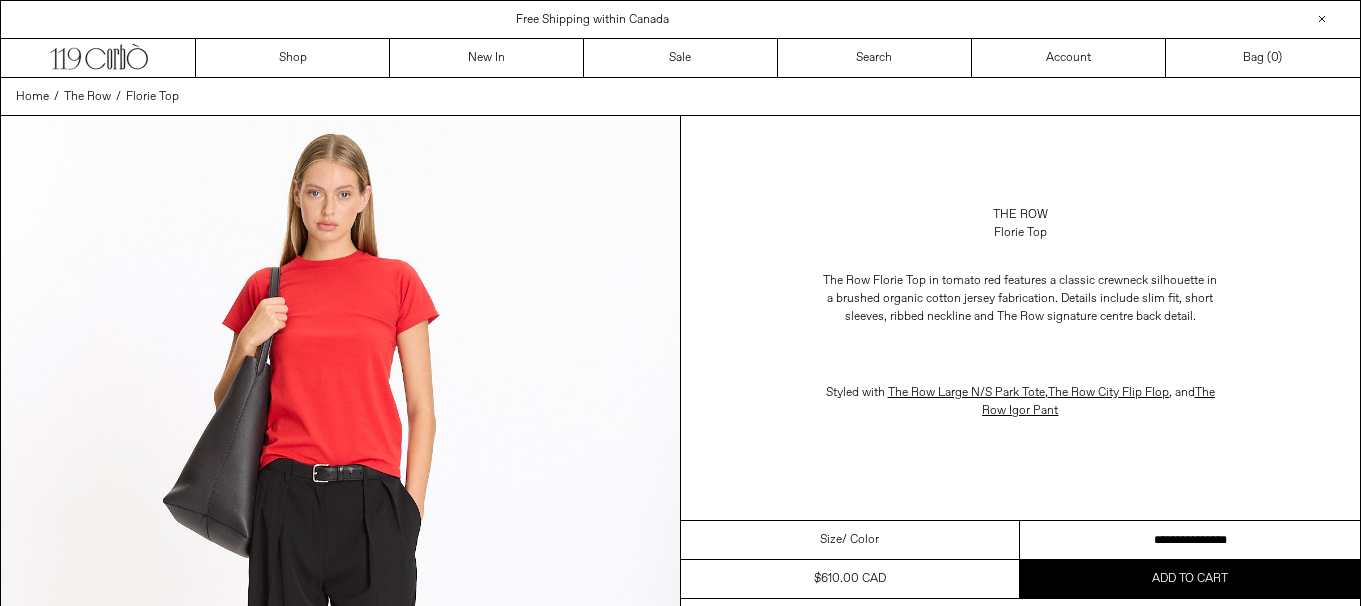 scroll, scrollTop: 0, scrollLeft: 0, axis: both 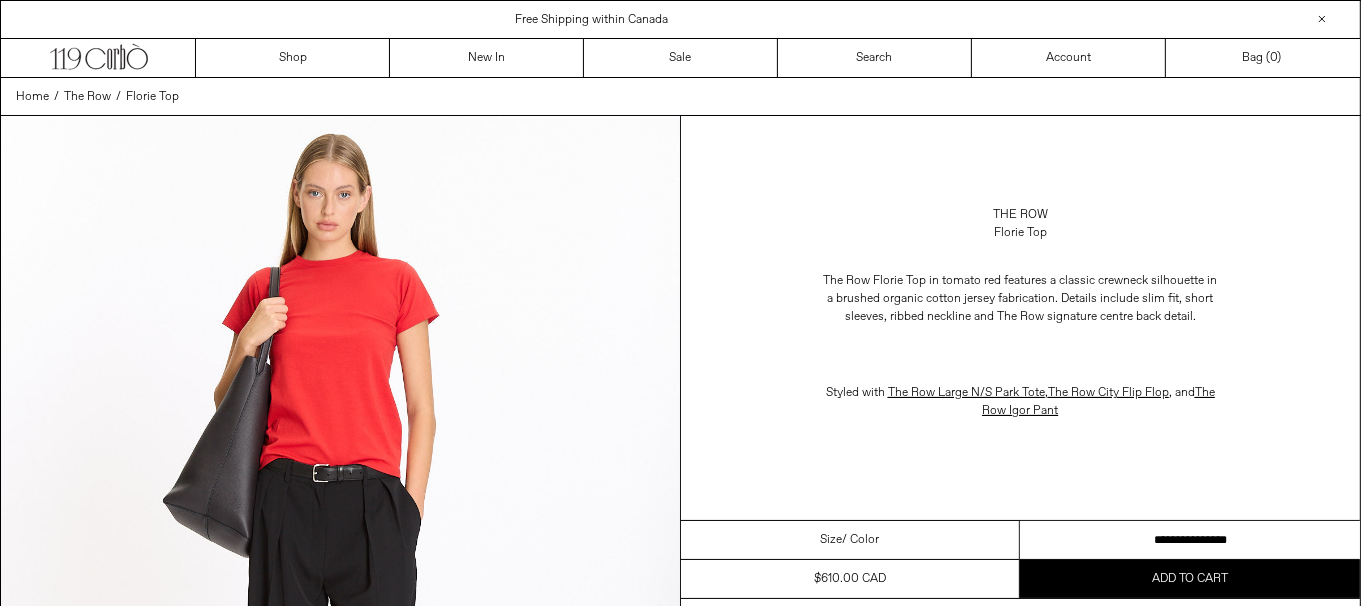drag, startPoint x: 1246, startPoint y: 535, endPoint x: 1276, endPoint y: 535, distance: 30 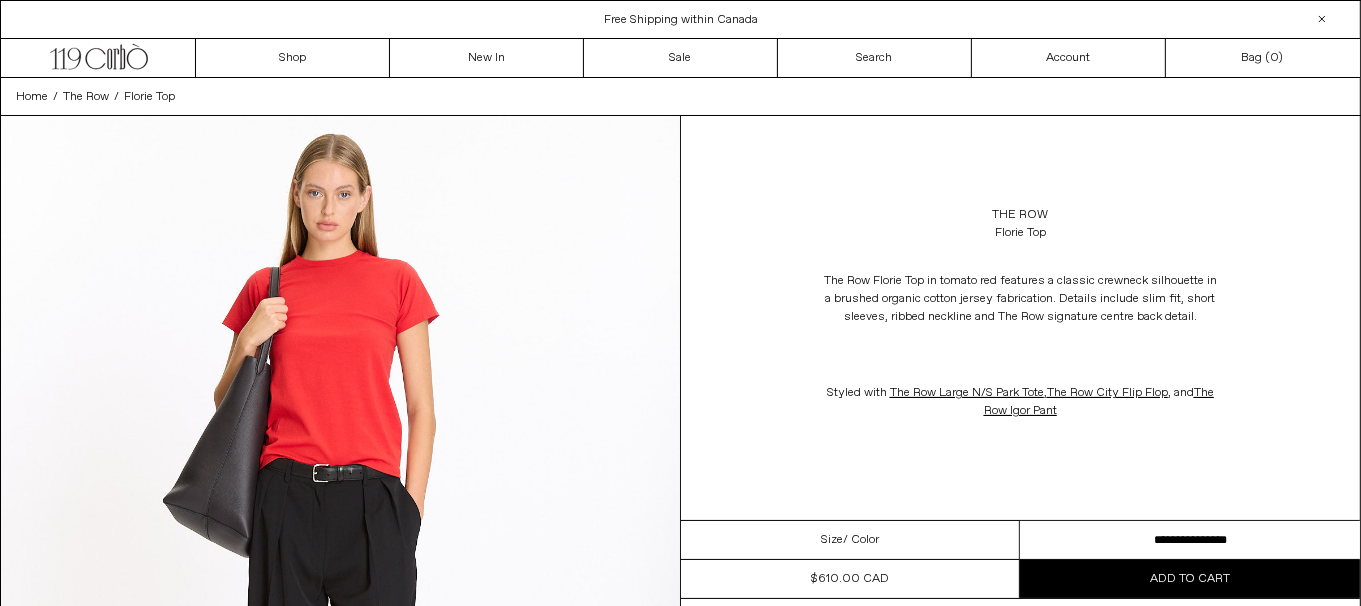 scroll, scrollTop: 0, scrollLeft: 0, axis: both 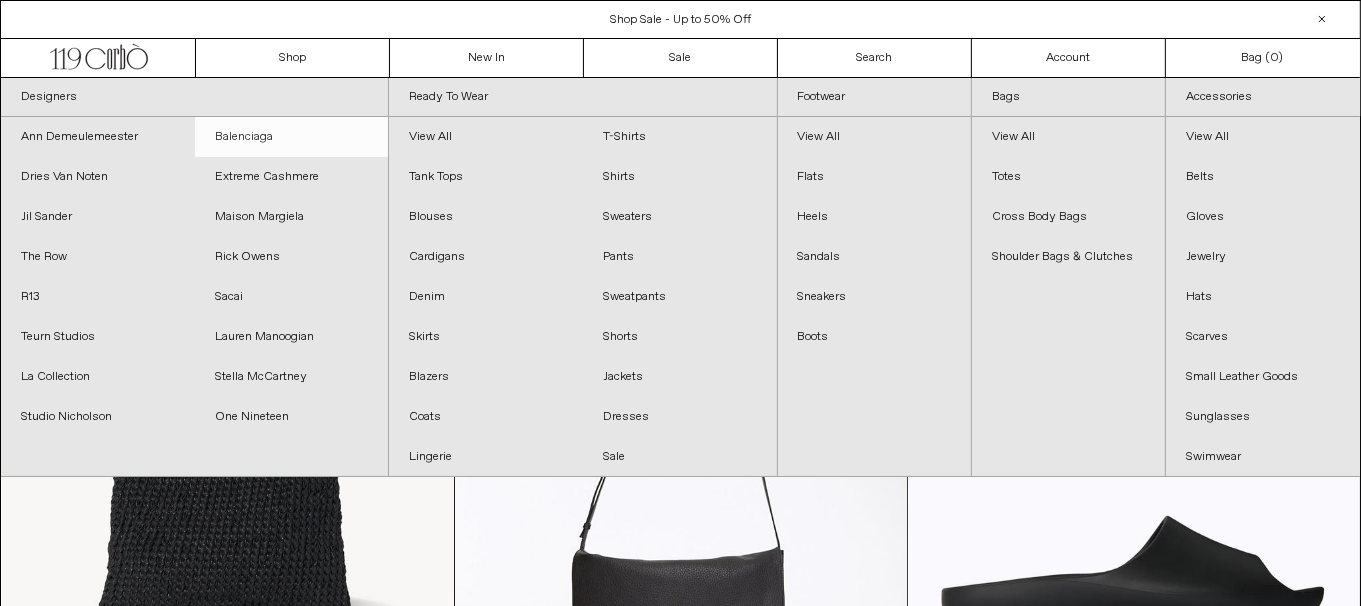 click on "Balenciaga" at bounding box center (292, 137) 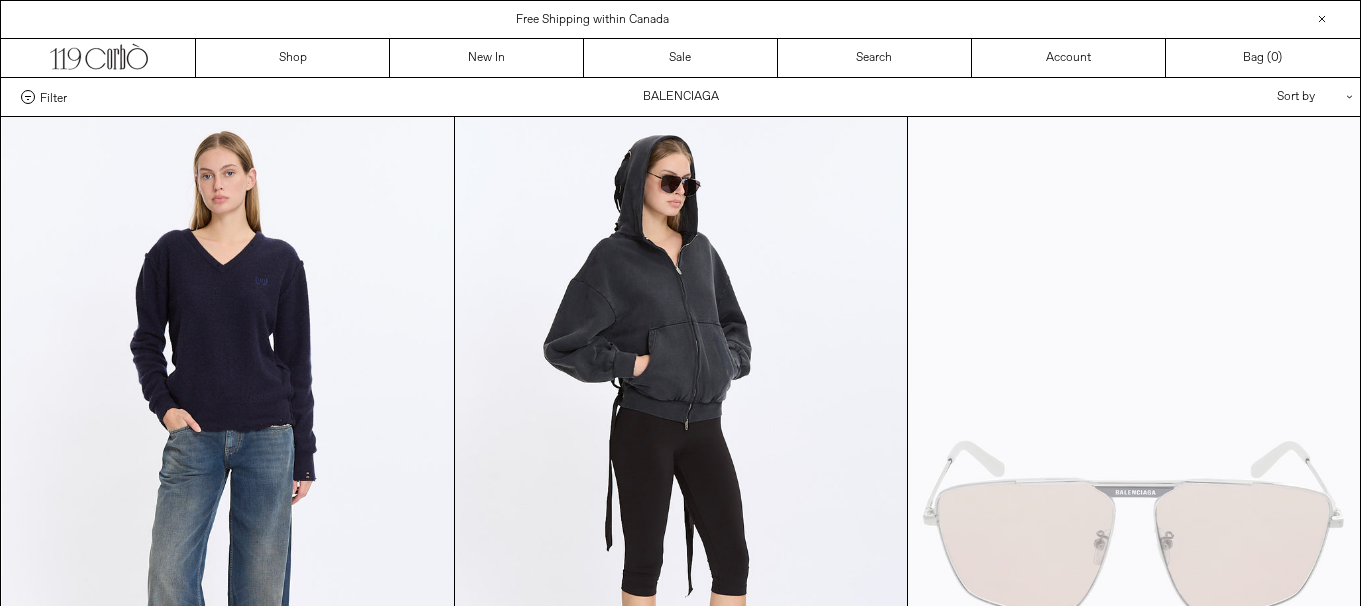 scroll, scrollTop: 0, scrollLeft: 0, axis: both 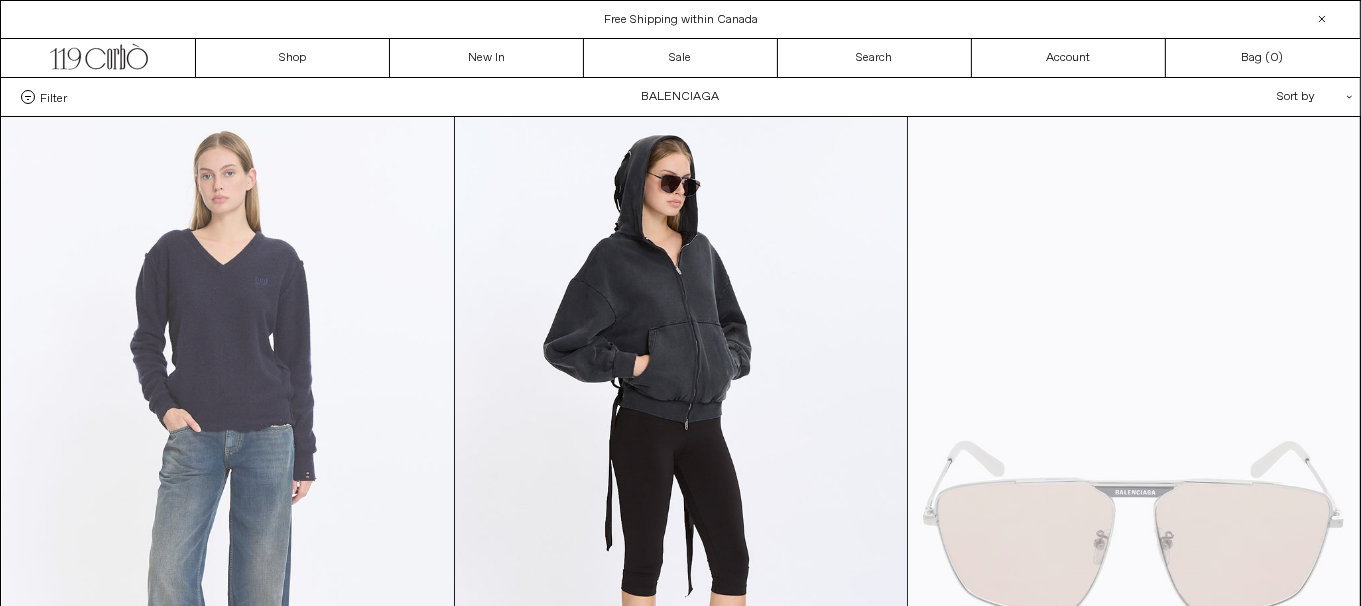 click at bounding box center (228, 456) 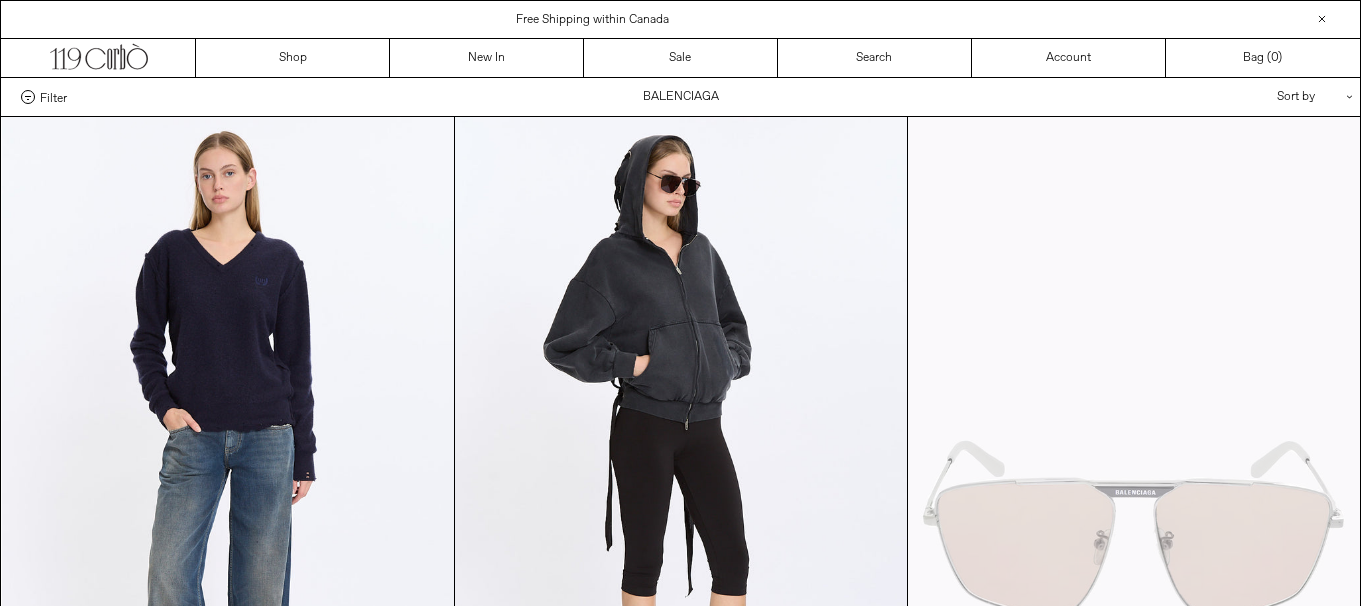 scroll, scrollTop: 0, scrollLeft: 0, axis: both 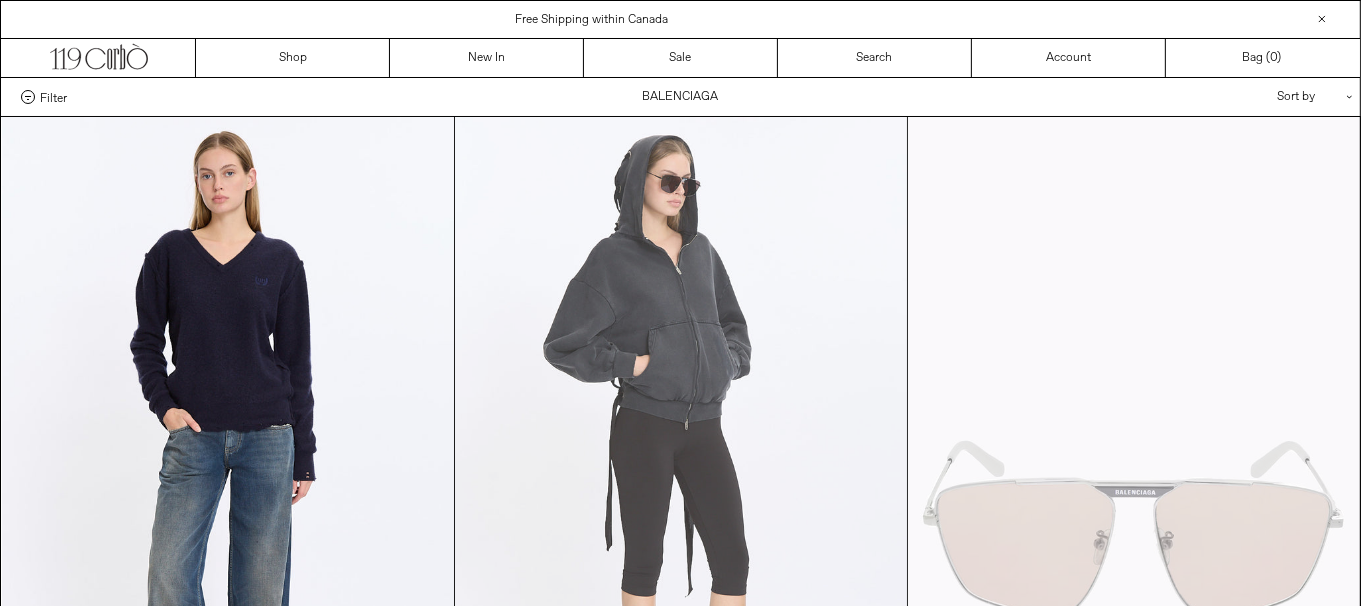 click at bounding box center (681, 456) 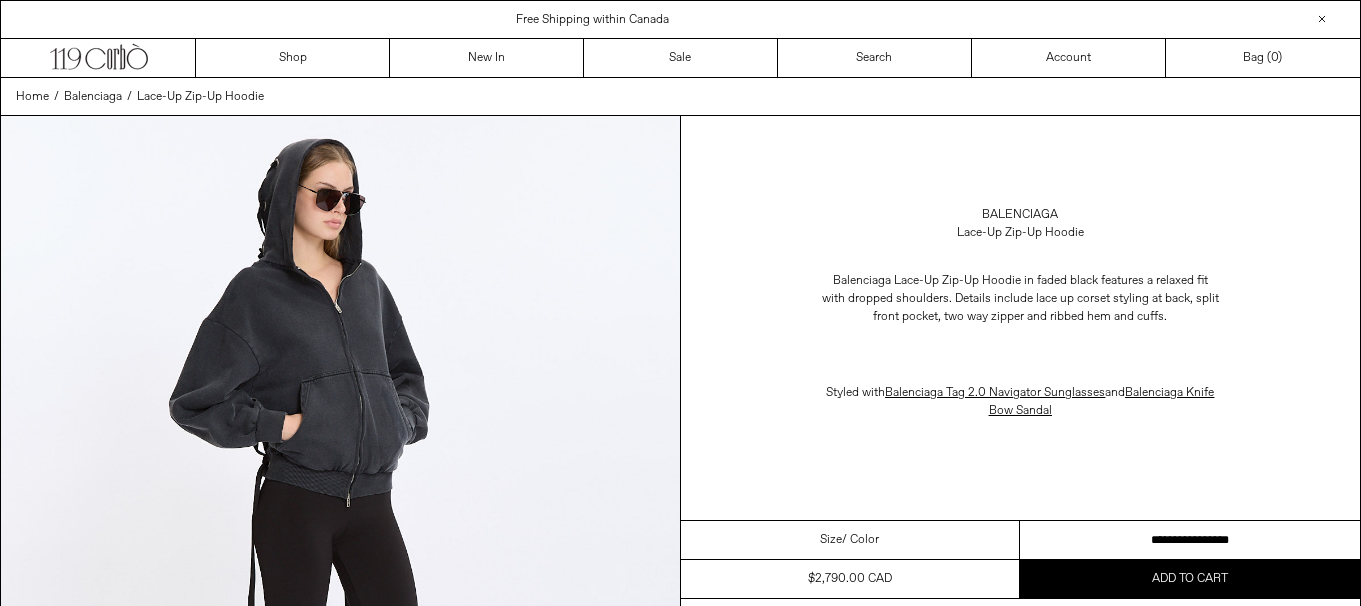 scroll, scrollTop: 0, scrollLeft: 0, axis: both 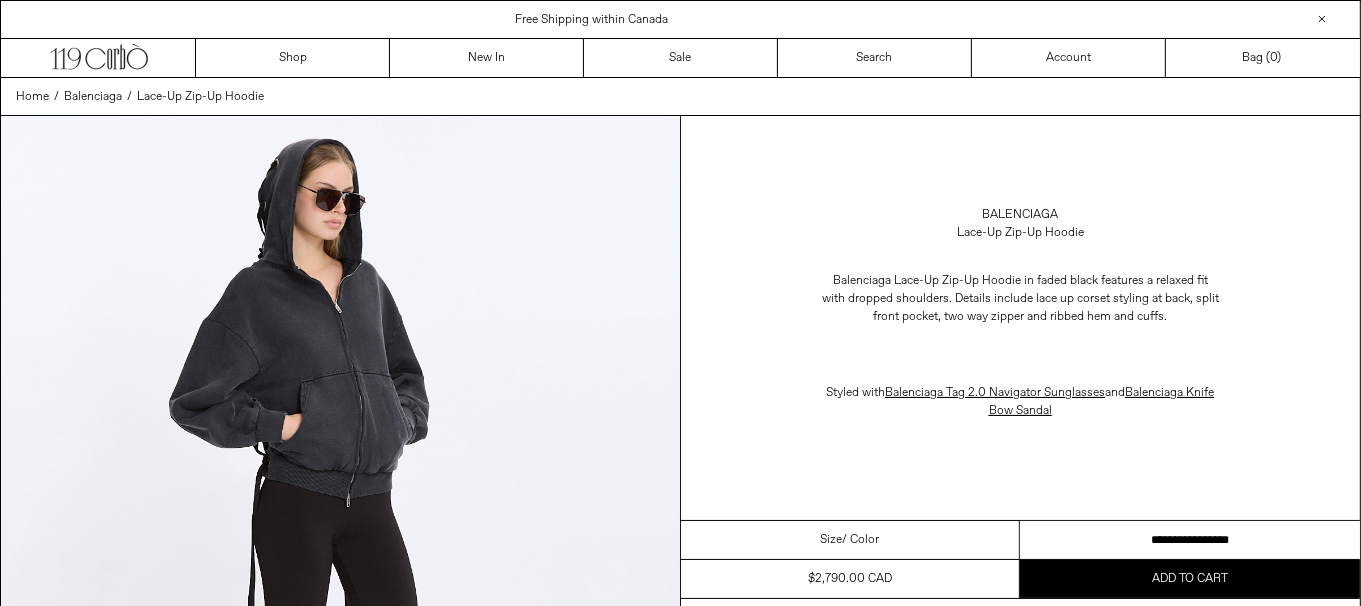 click on "**********" at bounding box center [1190, 540] 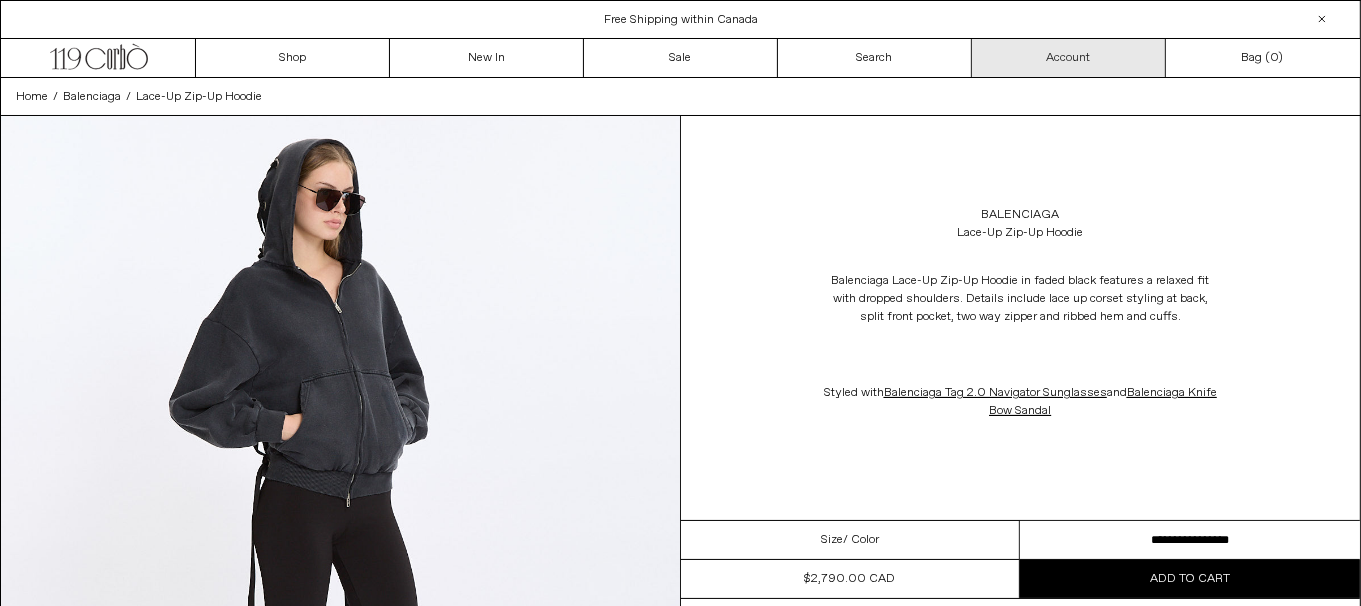 scroll, scrollTop: 0, scrollLeft: 0, axis: both 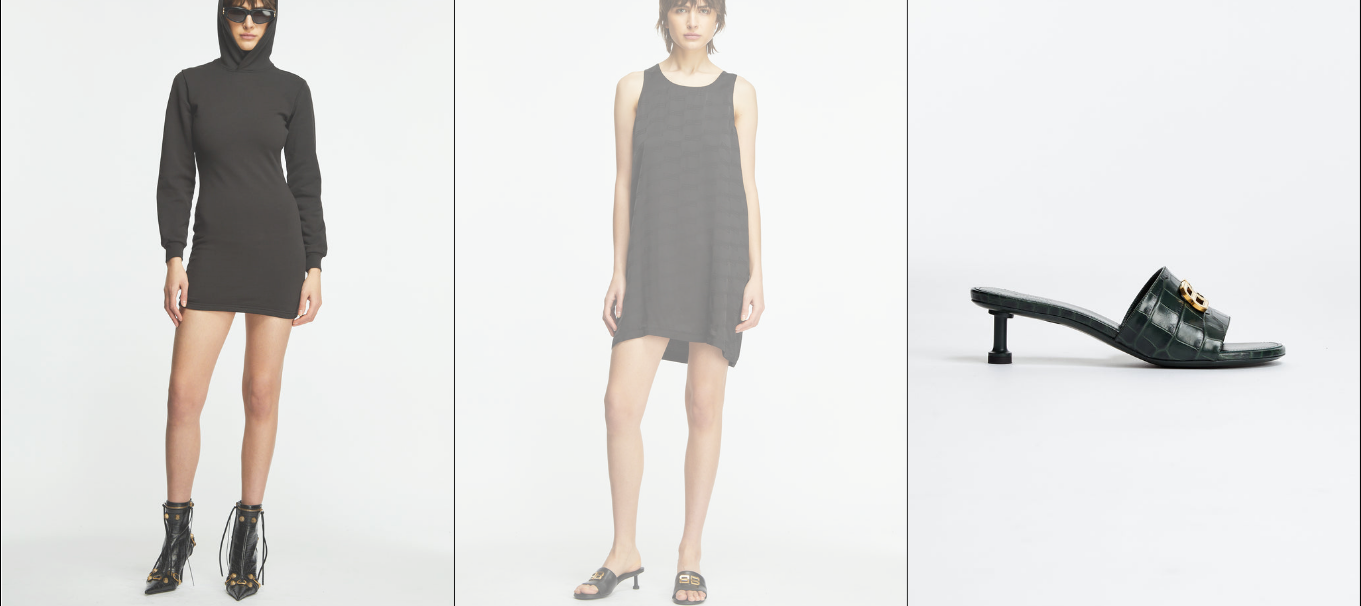 click at bounding box center (228, 282) 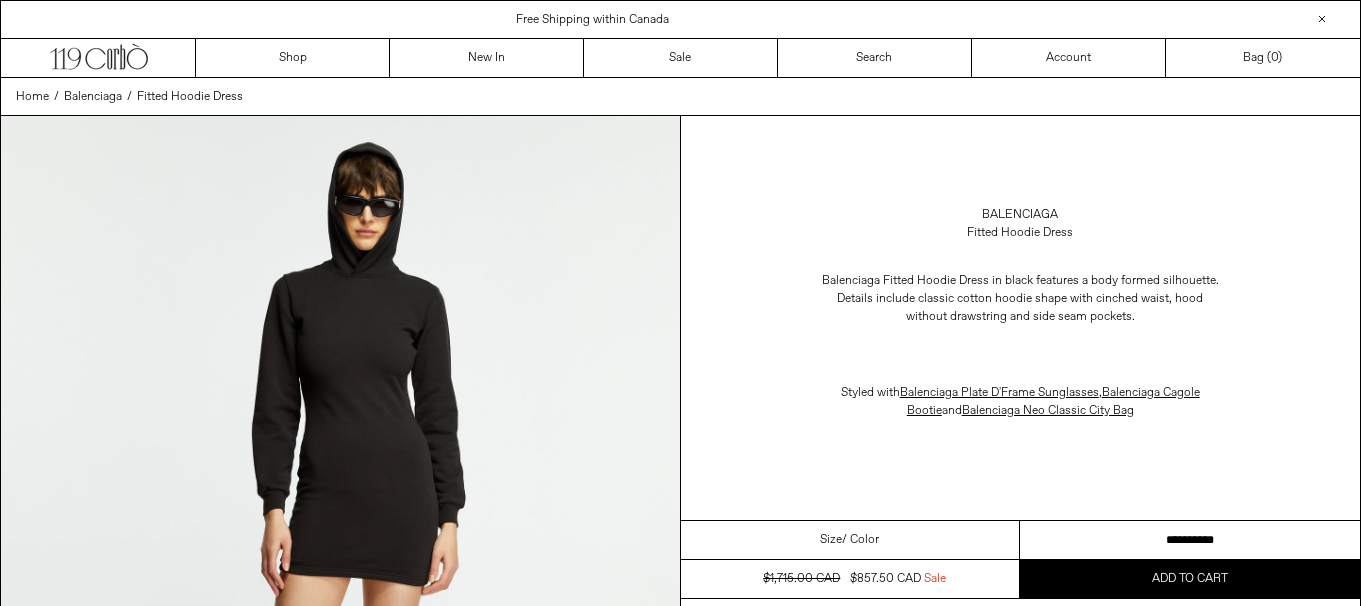 scroll, scrollTop: 0, scrollLeft: 0, axis: both 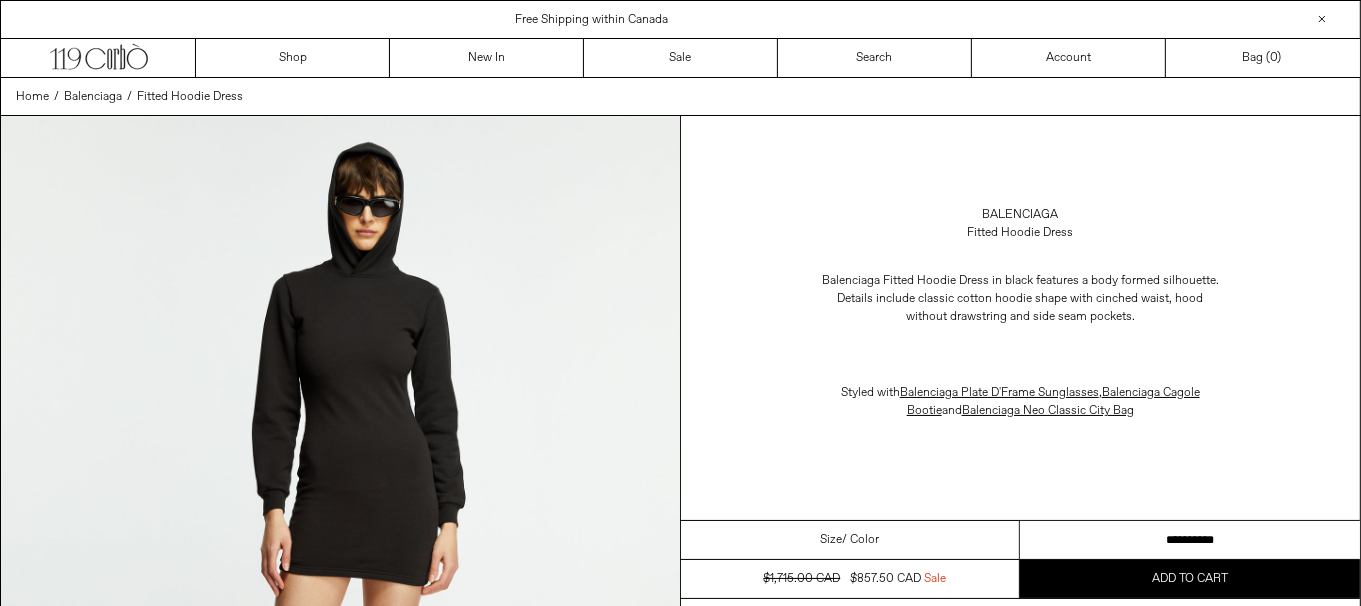 click on "**********" at bounding box center [1190, 540] 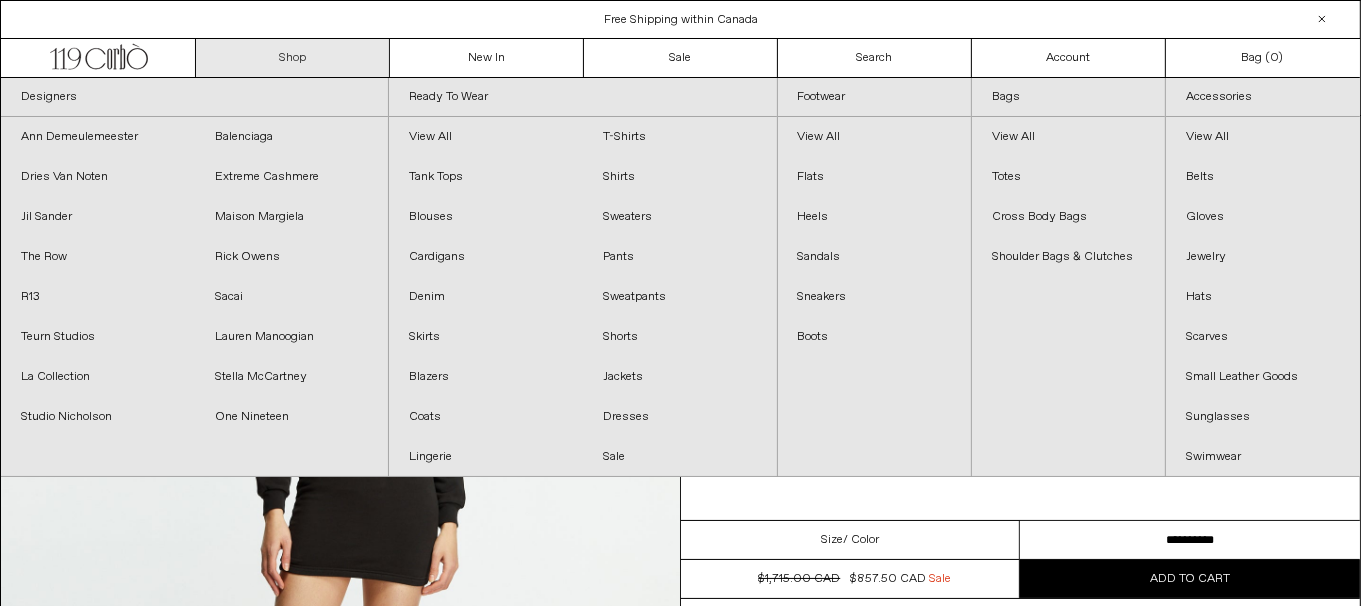 scroll, scrollTop: 0, scrollLeft: 0, axis: both 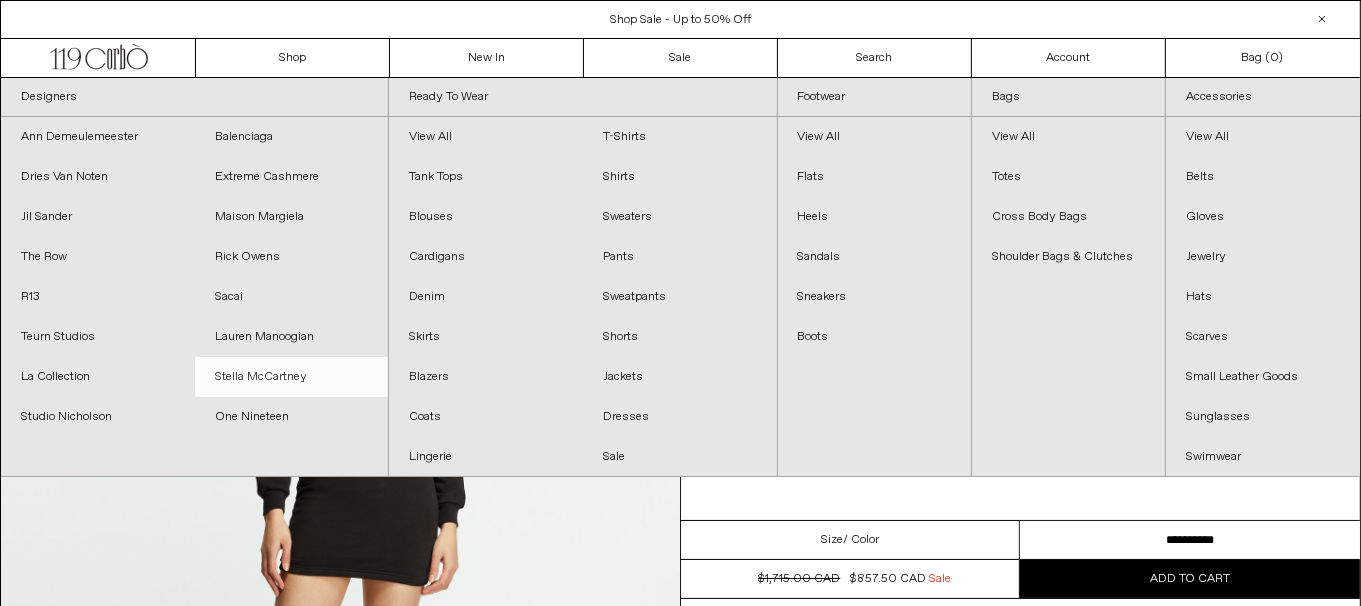click on "Stella McCartney" at bounding box center (292, 377) 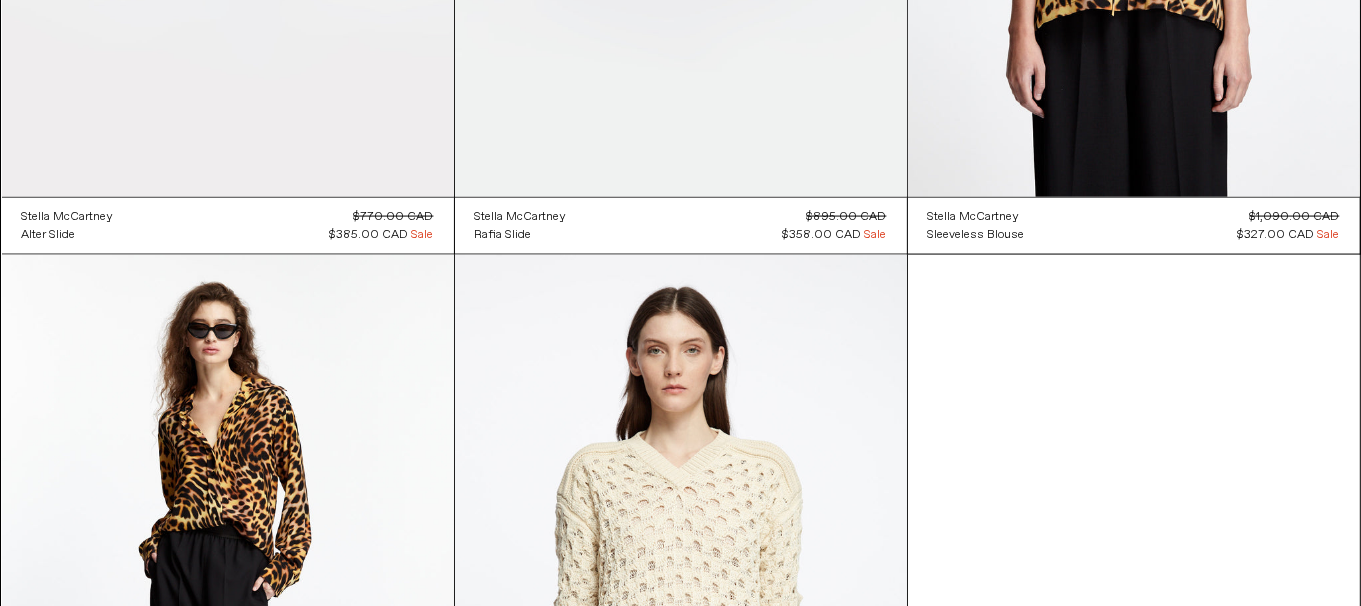 scroll, scrollTop: 3284, scrollLeft: 0, axis: vertical 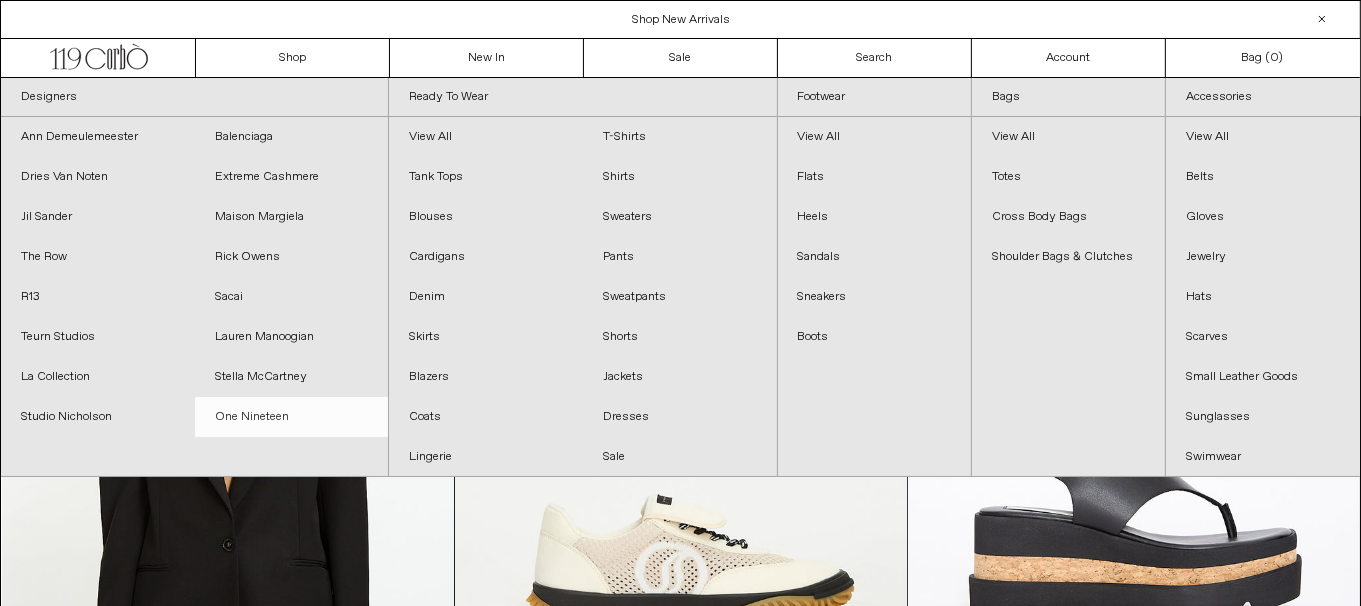 click on "One Nineteen" at bounding box center [292, 417] 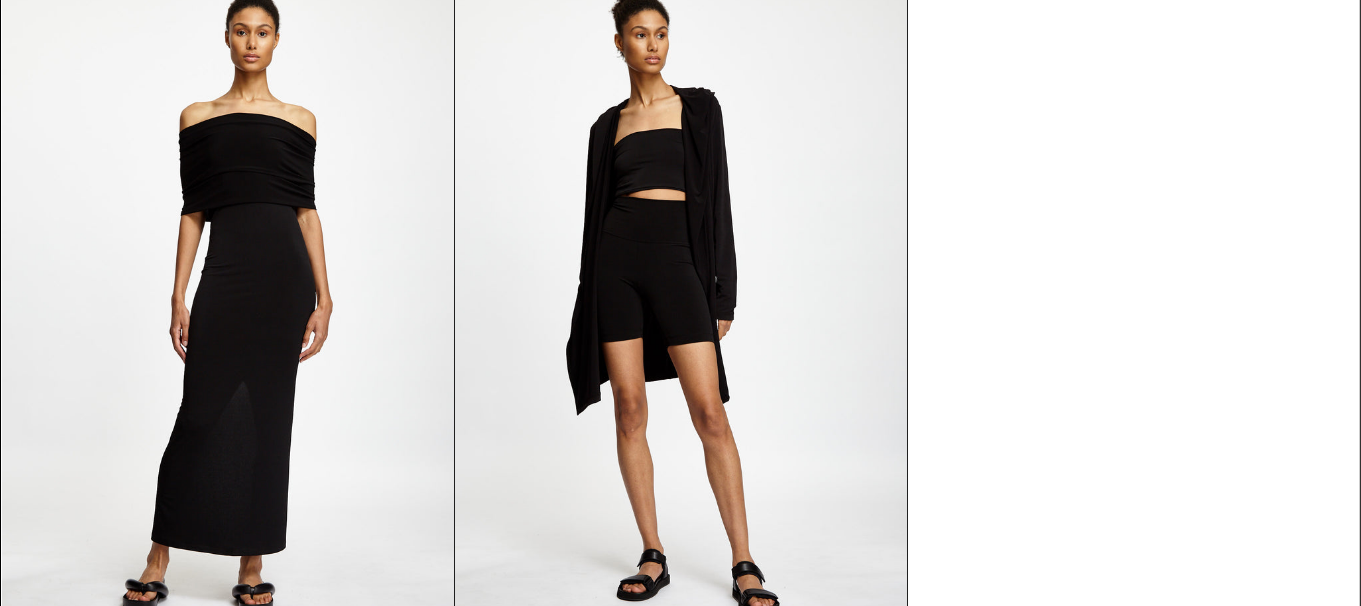 scroll, scrollTop: 4757, scrollLeft: 0, axis: vertical 